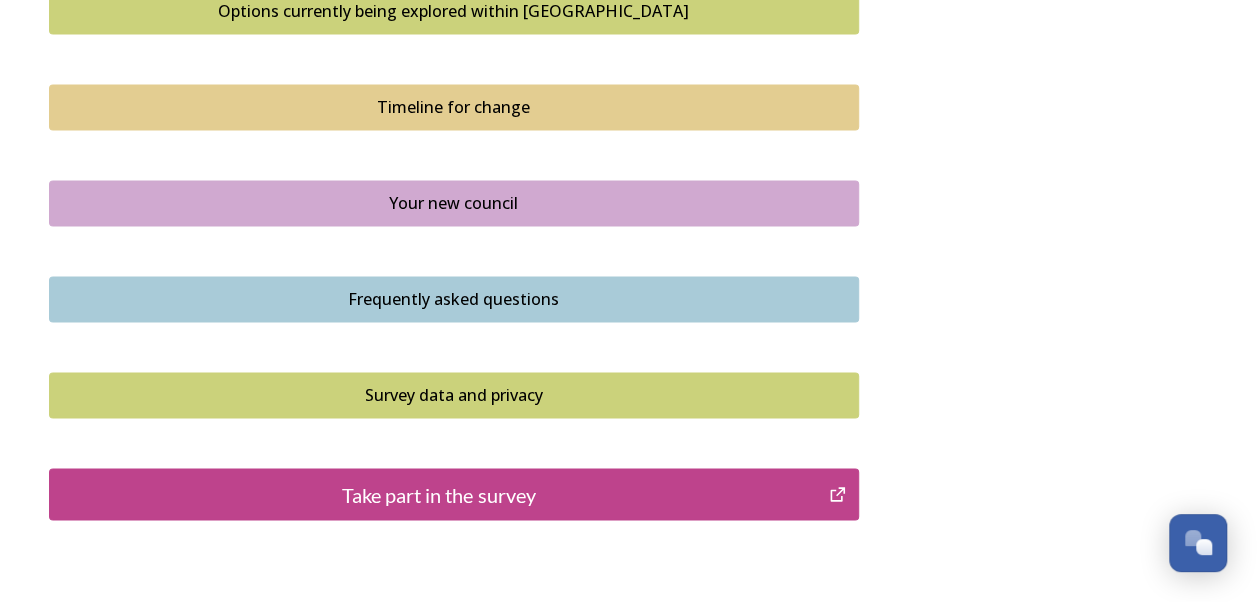 scroll, scrollTop: 1500, scrollLeft: 0, axis: vertical 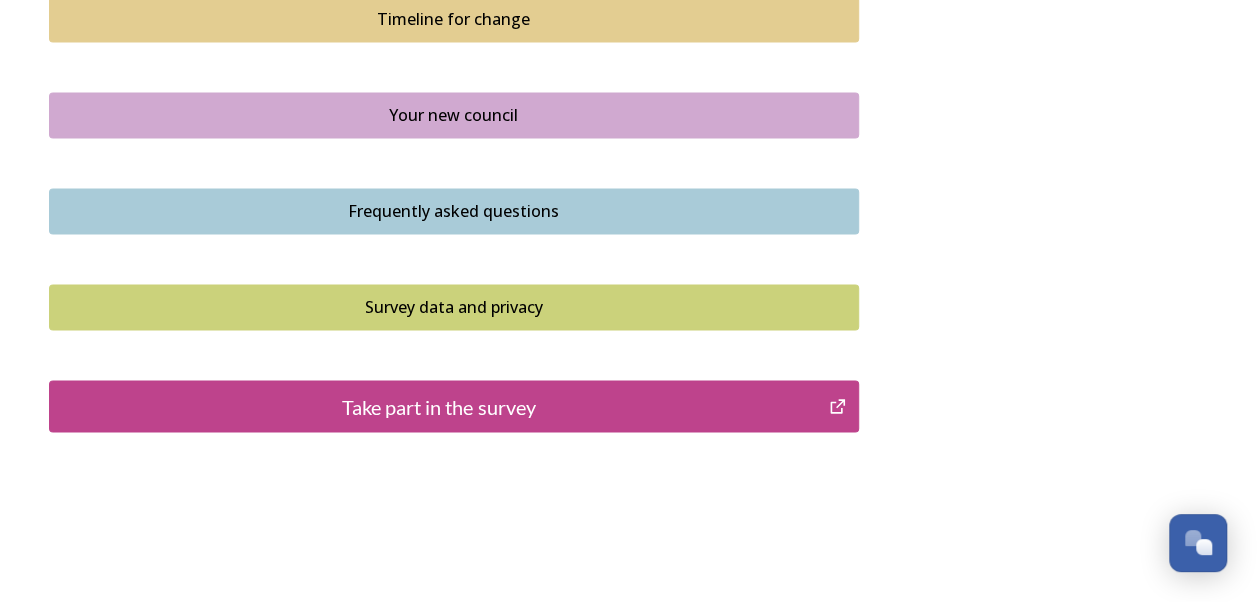 click on "Take part in the survey" at bounding box center [454, 406] 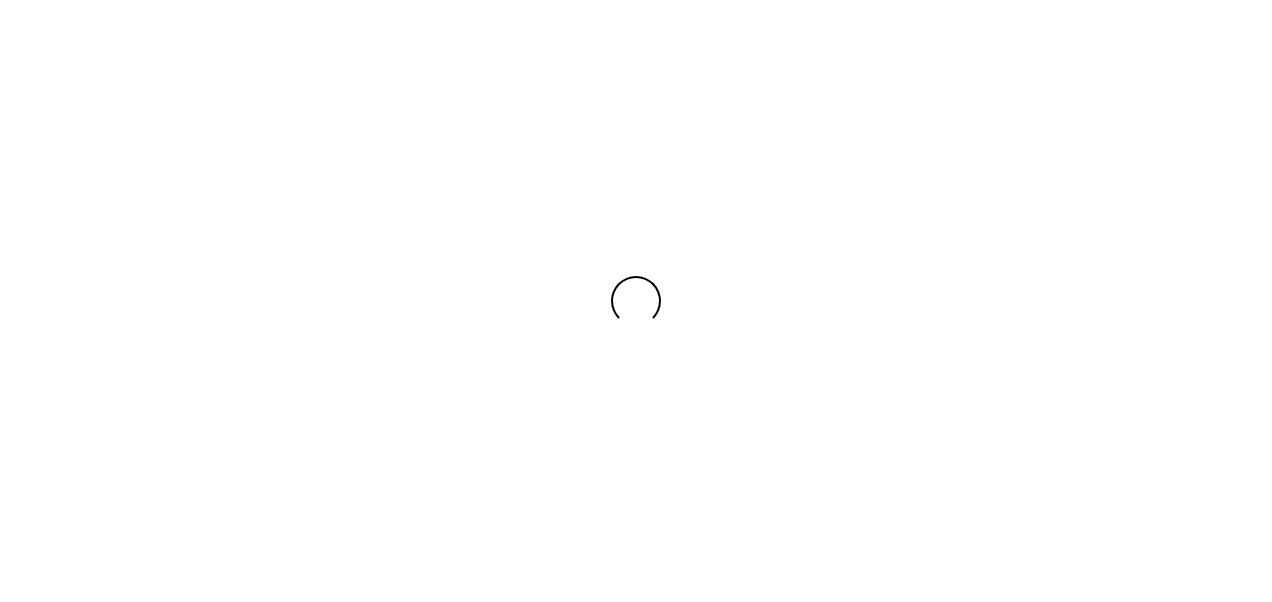 scroll, scrollTop: 0, scrollLeft: 0, axis: both 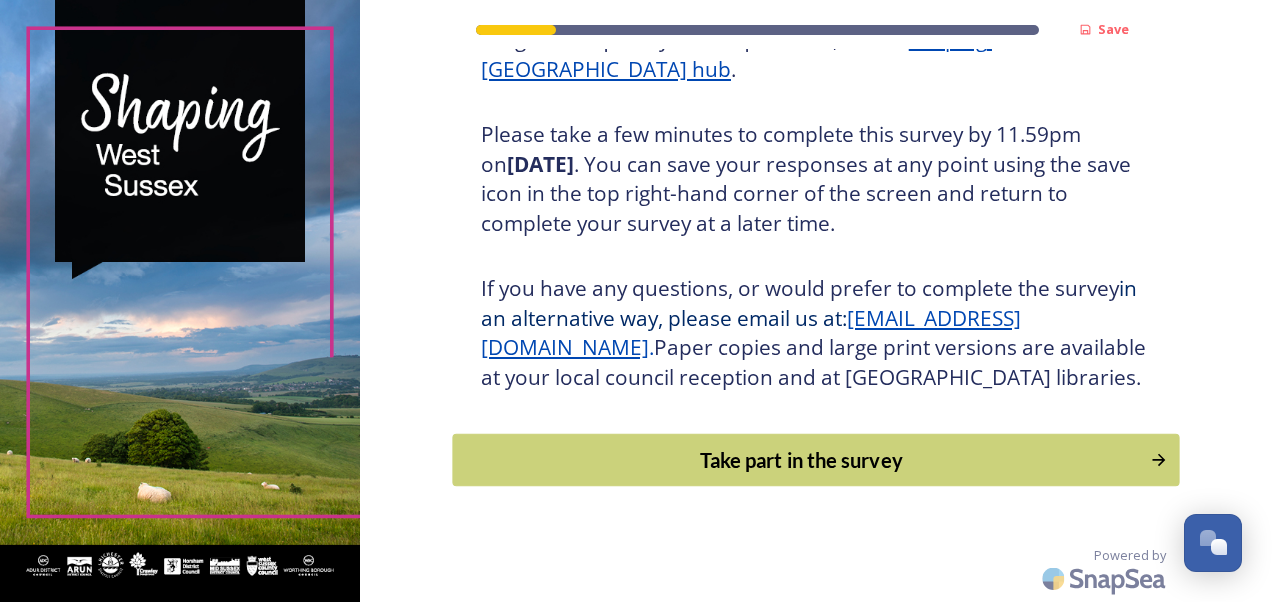 click on "Take part in the survey" at bounding box center [801, 460] 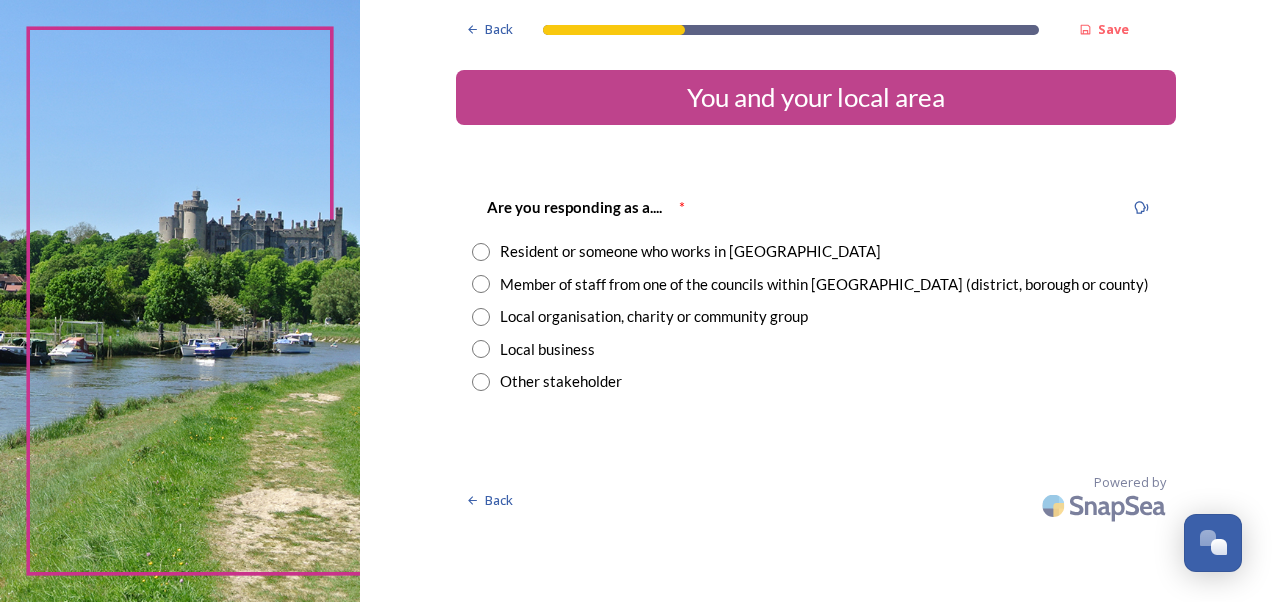 click at bounding box center (481, 252) 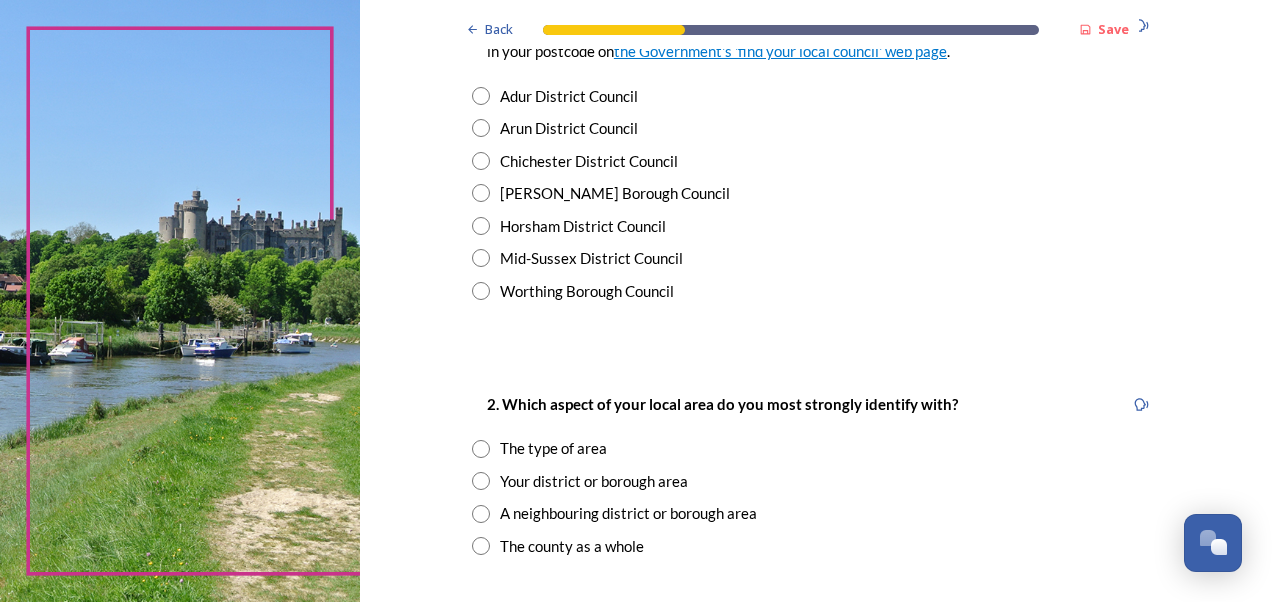 scroll, scrollTop: 500, scrollLeft: 0, axis: vertical 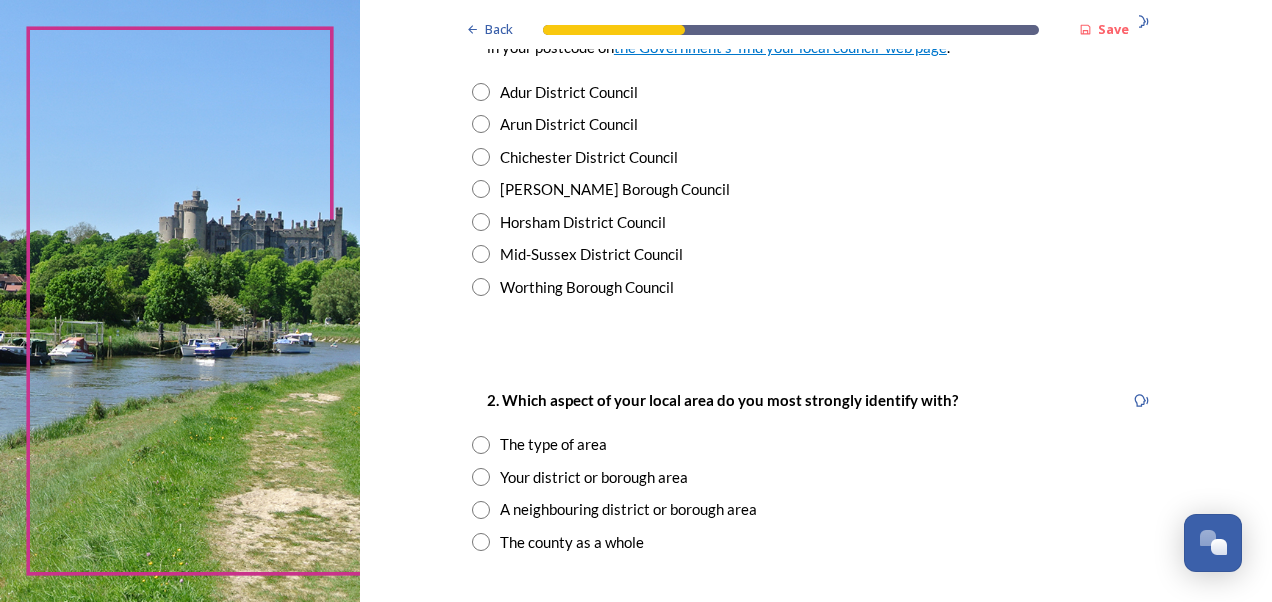 click at bounding box center (481, 124) 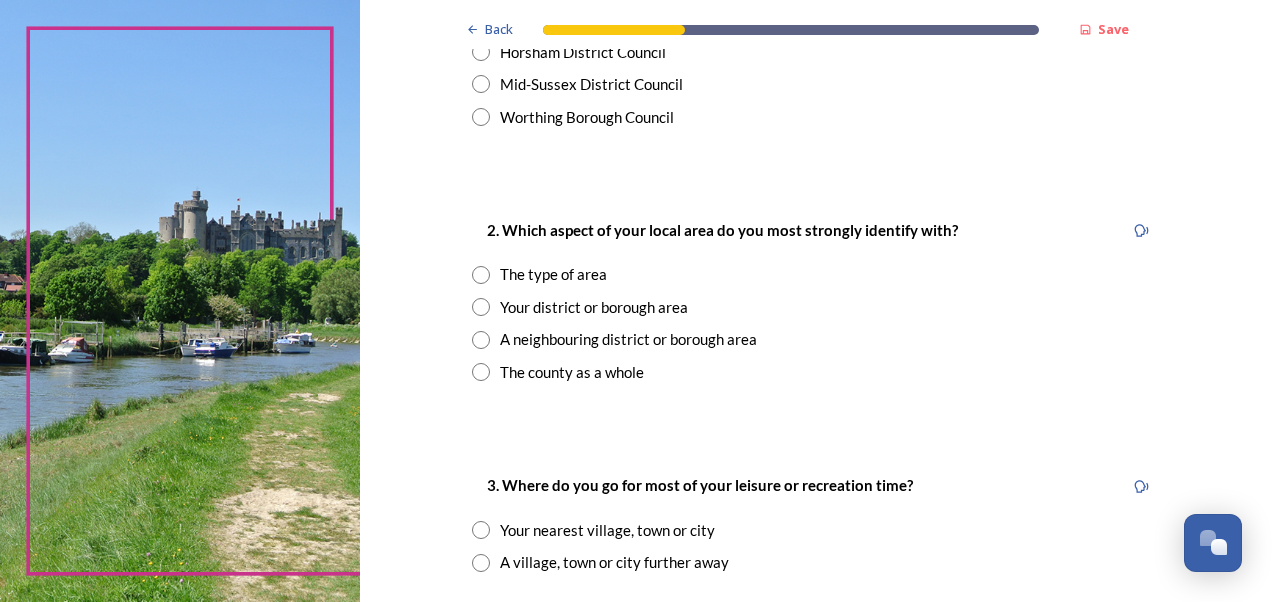 scroll, scrollTop: 700, scrollLeft: 0, axis: vertical 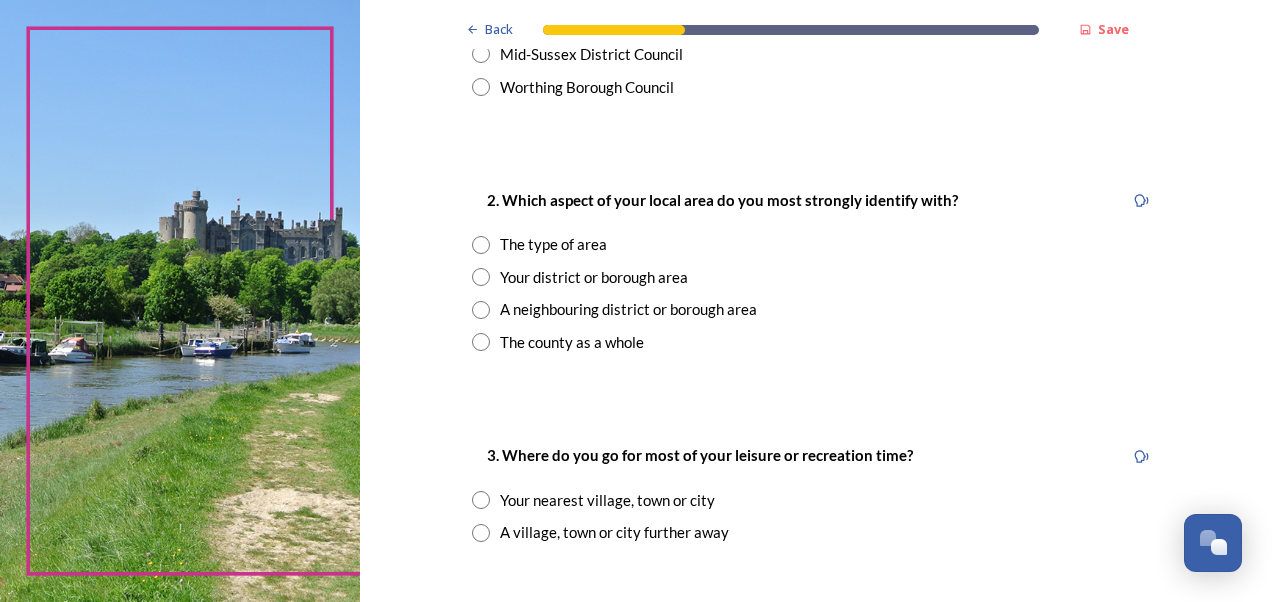 click at bounding box center (481, 245) 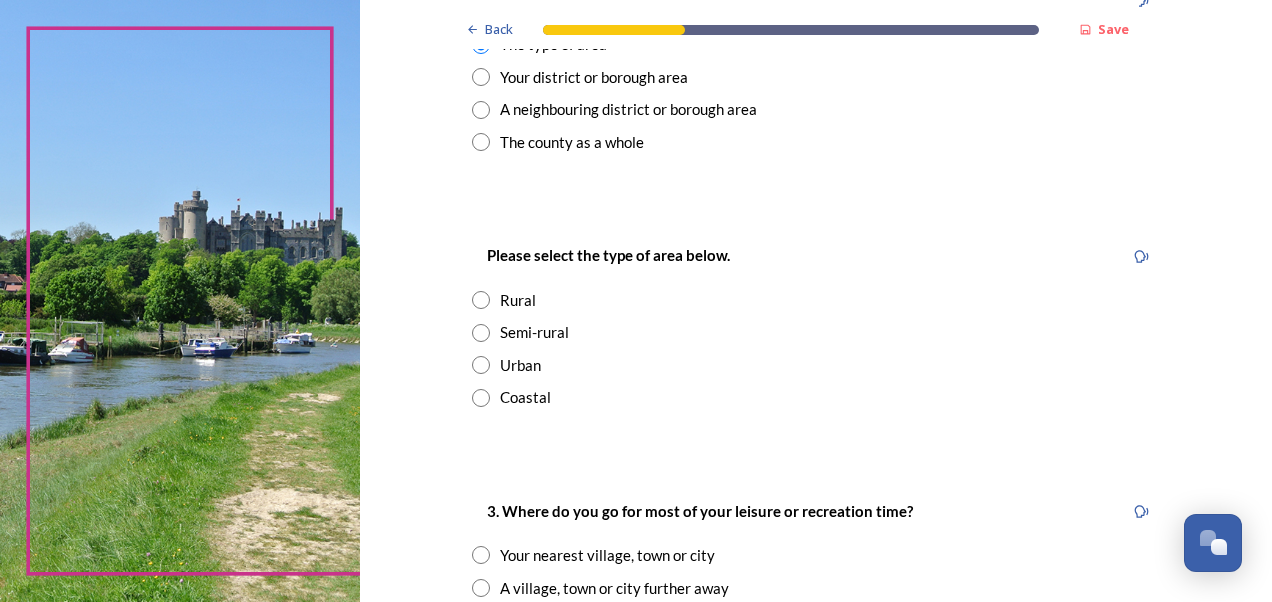 scroll, scrollTop: 1000, scrollLeft: 0, axis: vertical 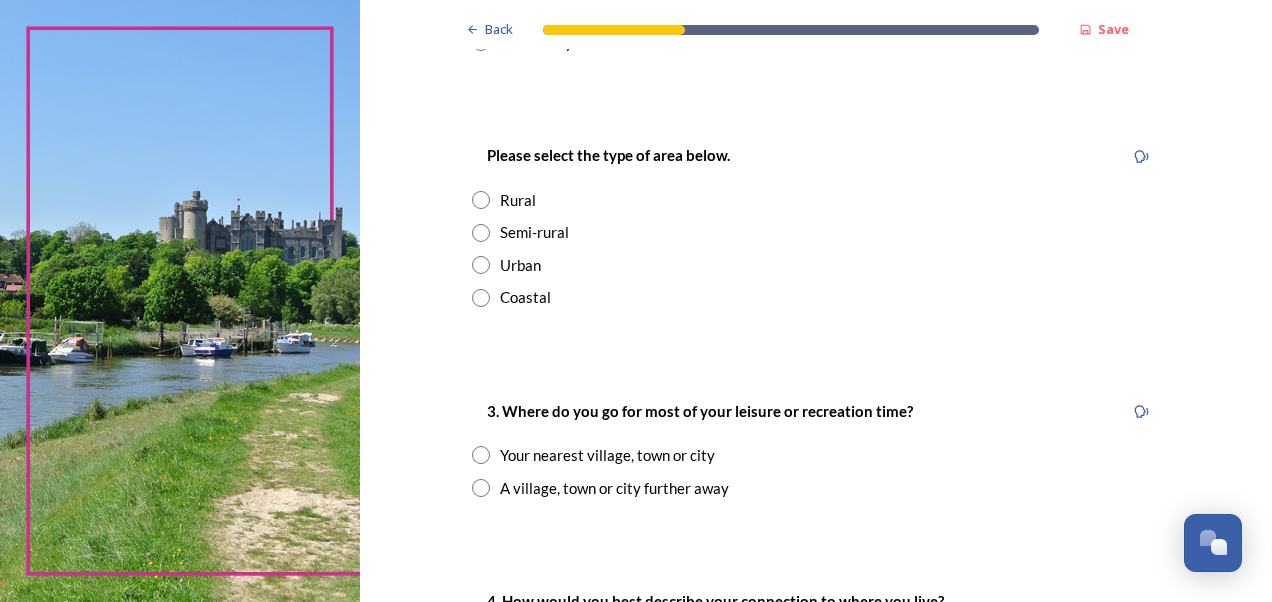 click at bounding box center (481, 298) 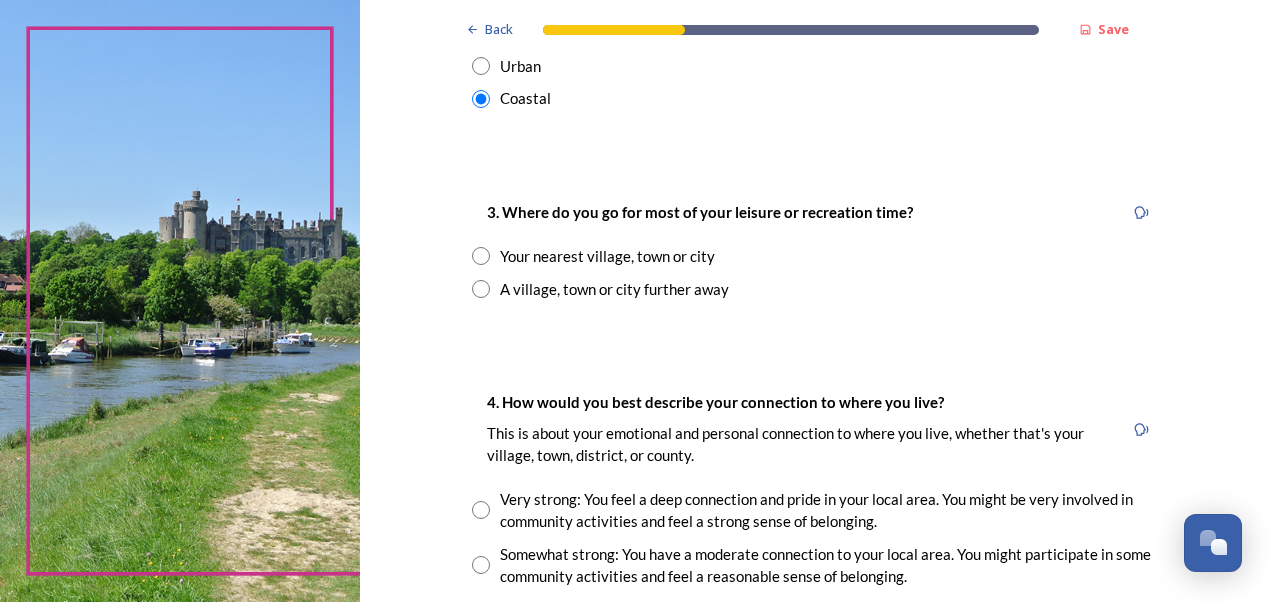 scroll, scrollTop: 1200, scrollLeft: 0, axis: vertical 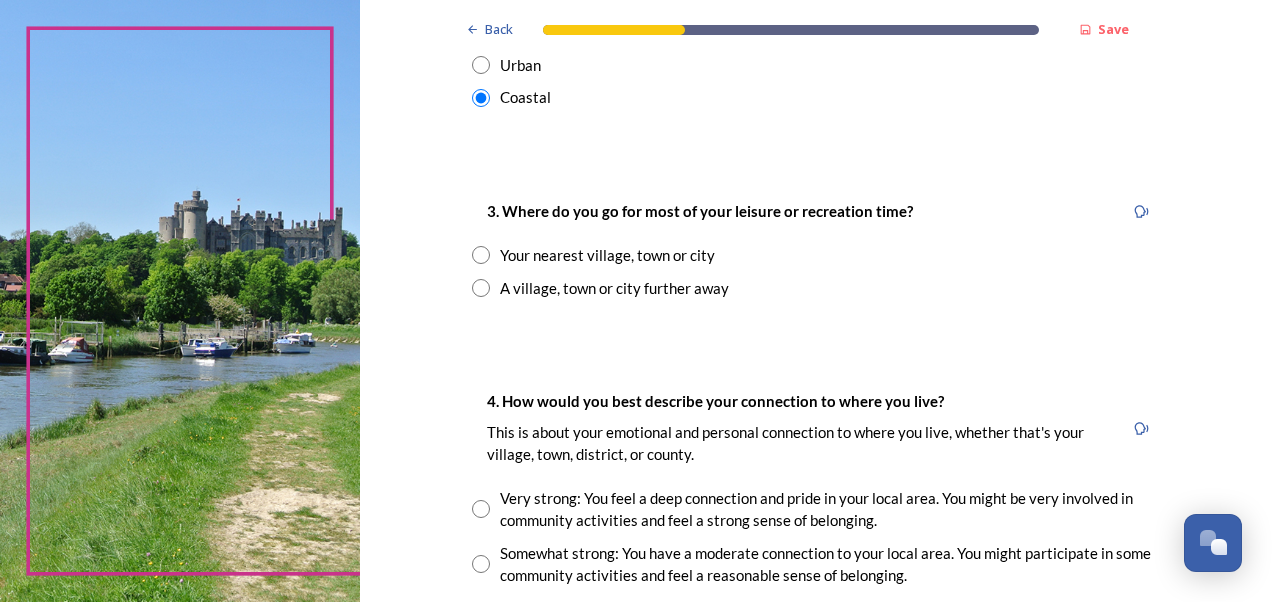 click at bounding box center (481, 288) 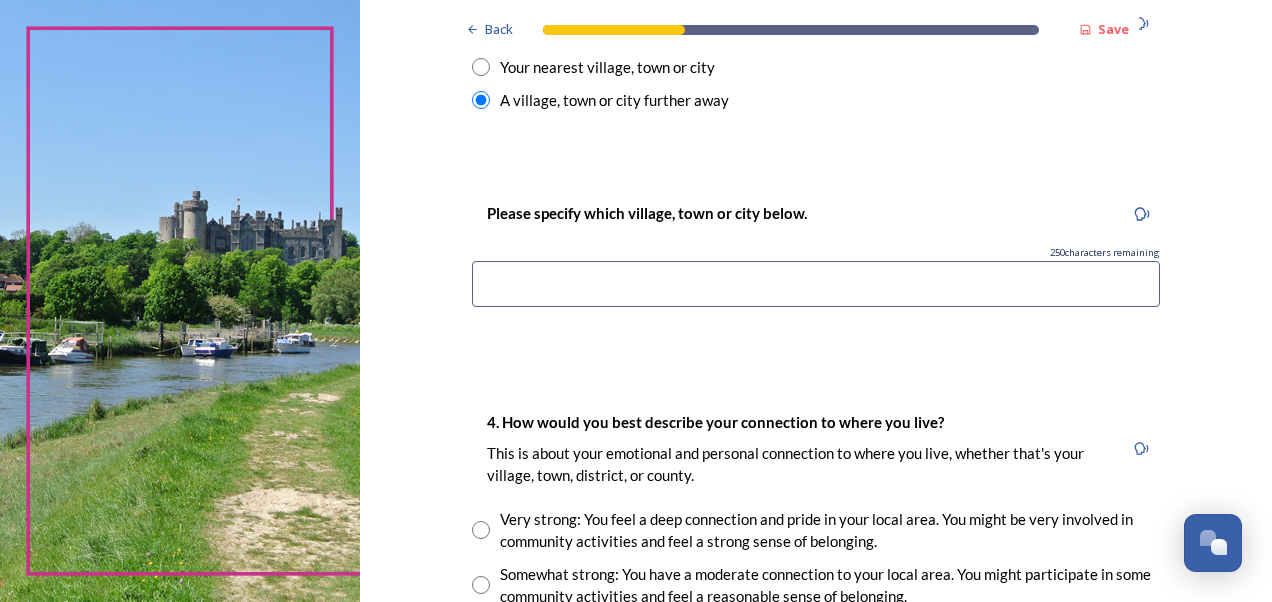 scroll, scrollTop: 1400, scrollLeft: 0, axis: vertical 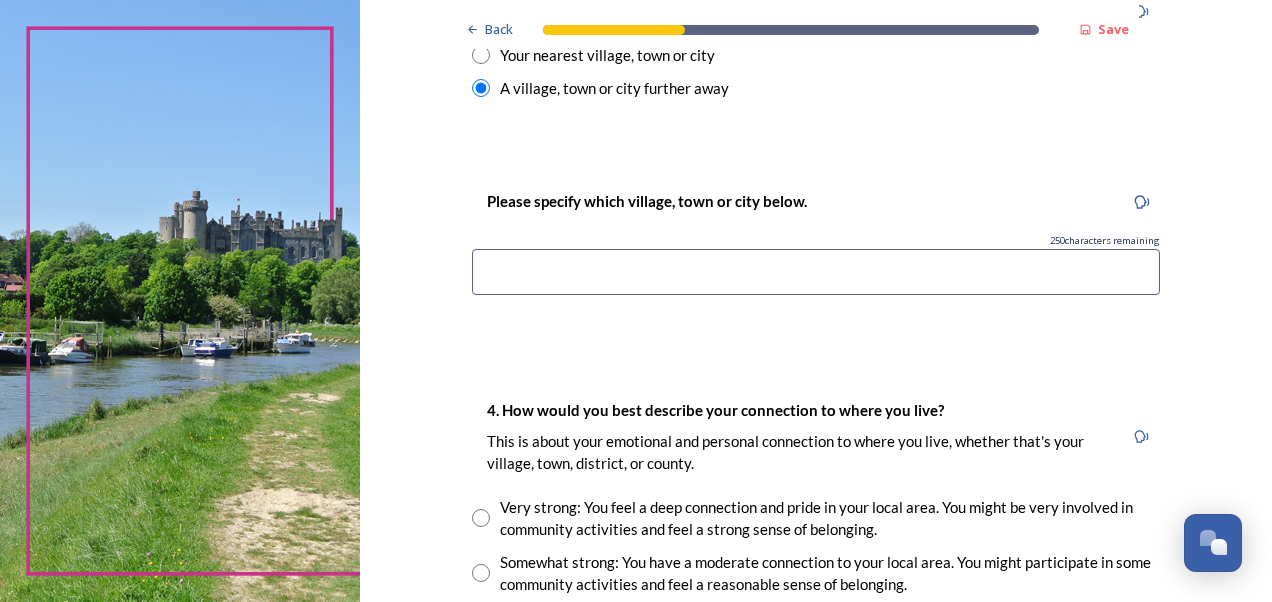 click at bounding box center [816, 272] 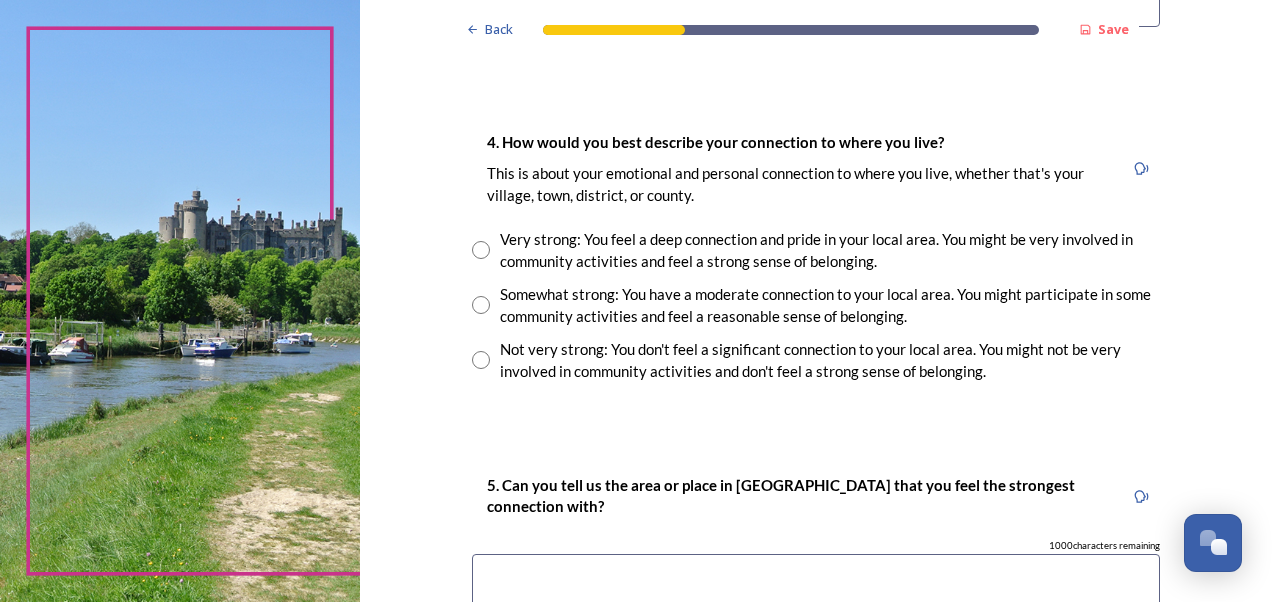 scroll, scrollTop: 1700, scrollLeft: 0, axis: vertical 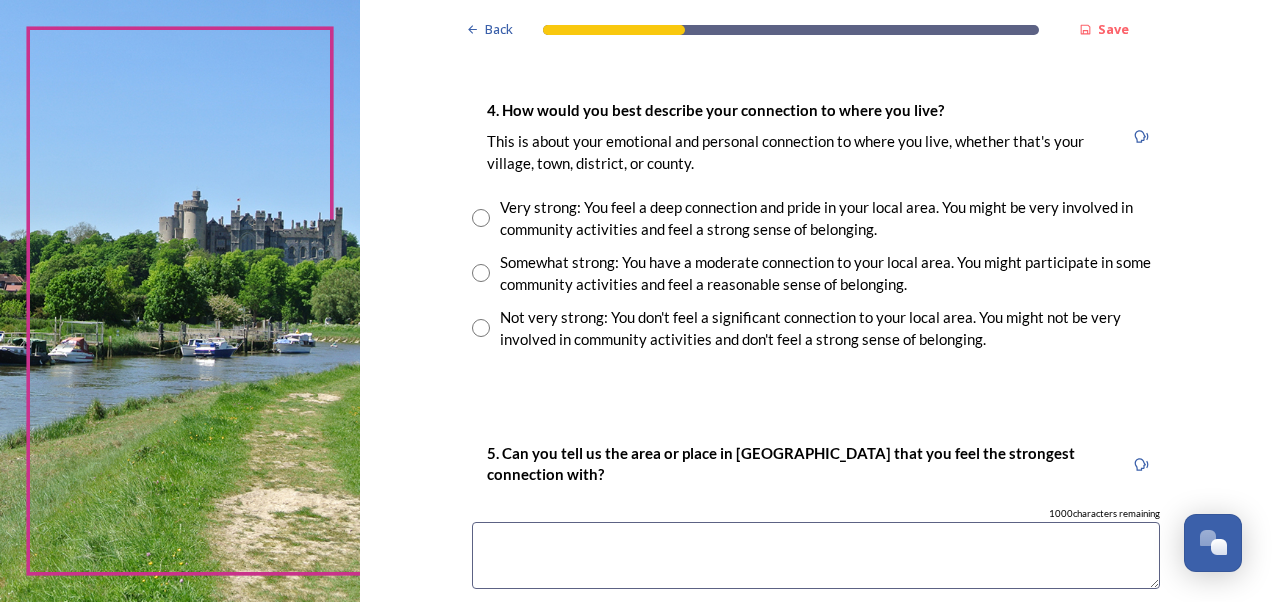 type on "[GEOGRAPHIC_DATA]" 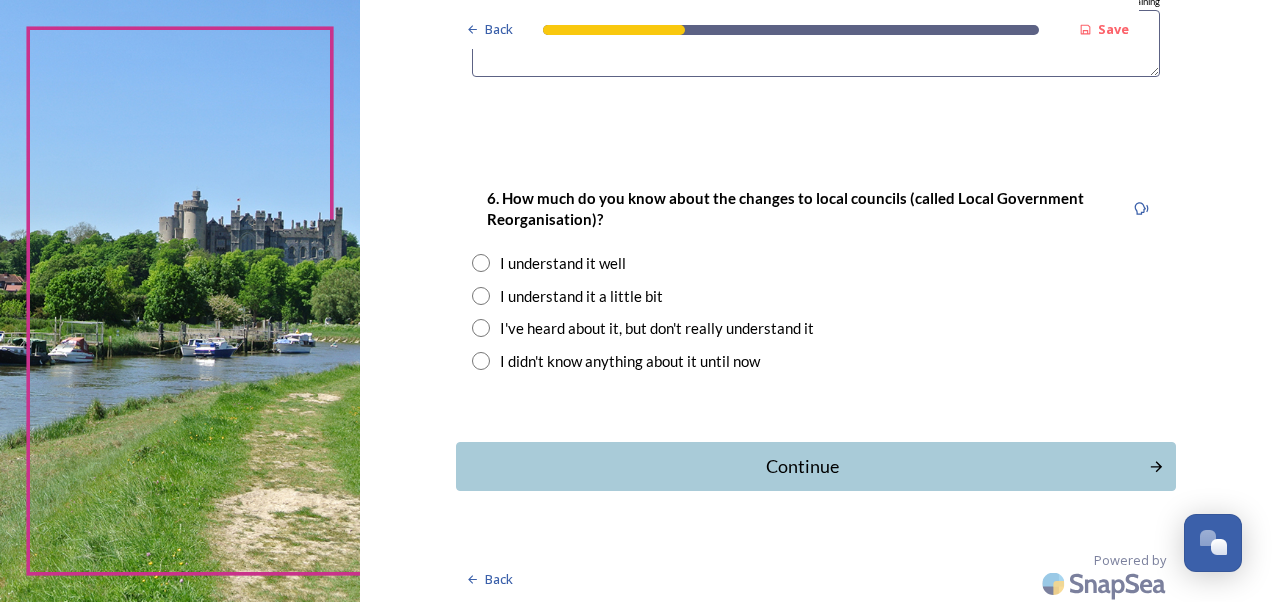 scroll, scrollTop: 2215, scrollLeft: 0, axis: vertical 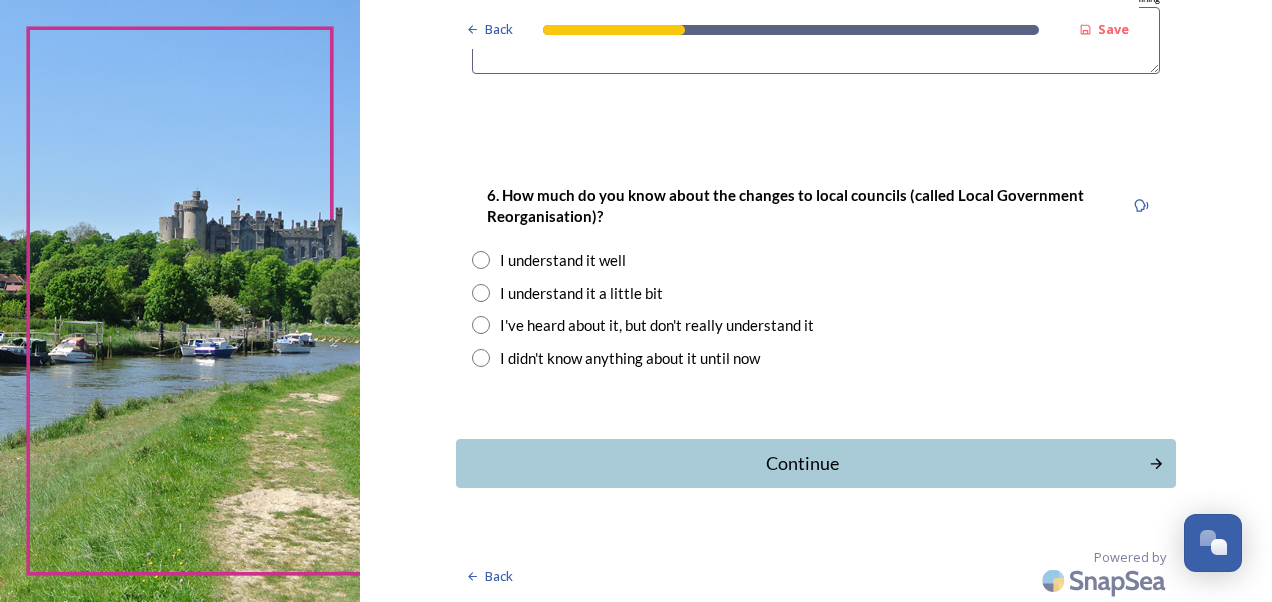 click at bounding box center (481, 260) 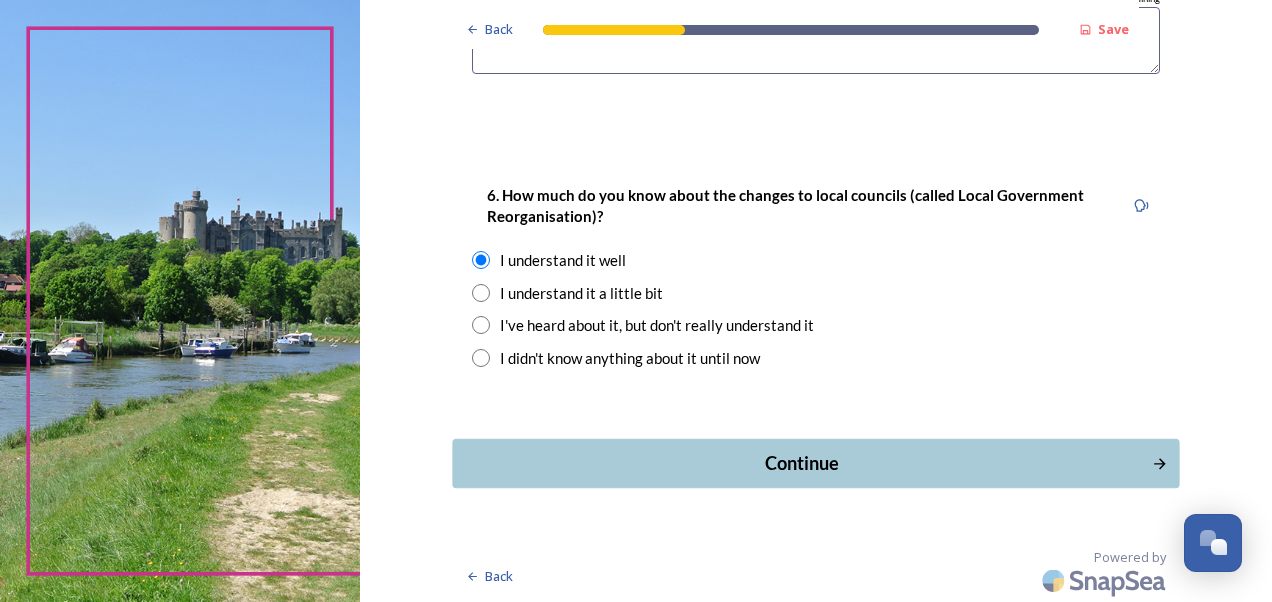 click on "Continue" at bounding box center [815, 463] 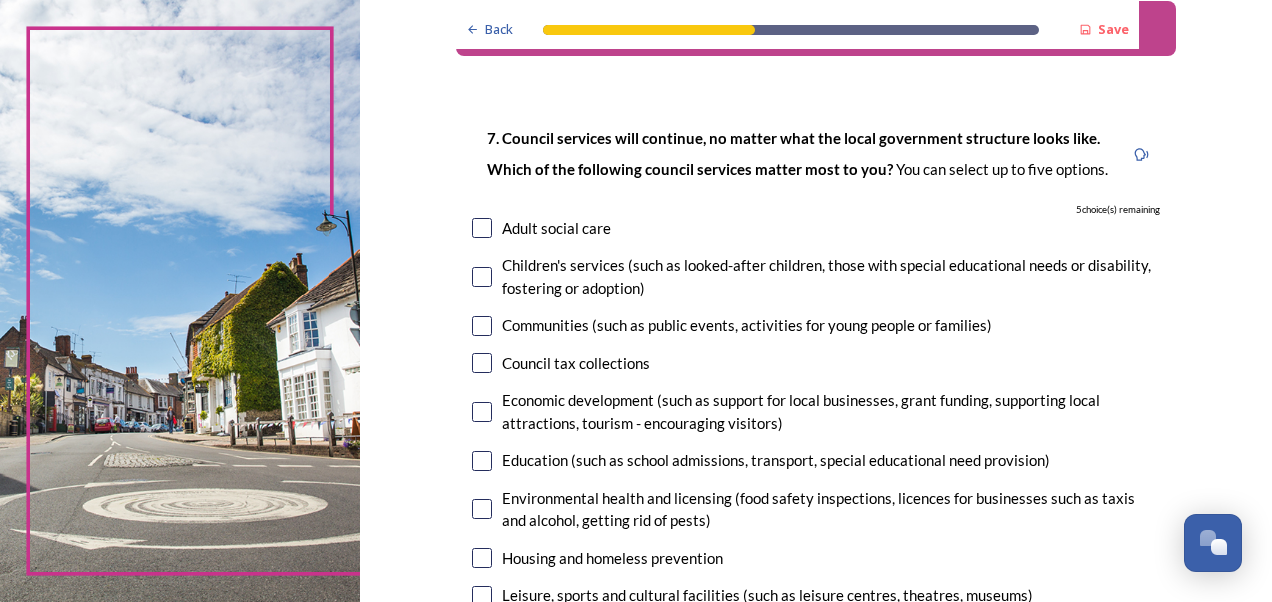 scroll, scrollTop: 100, scrollLeft: 0, axis: vertical 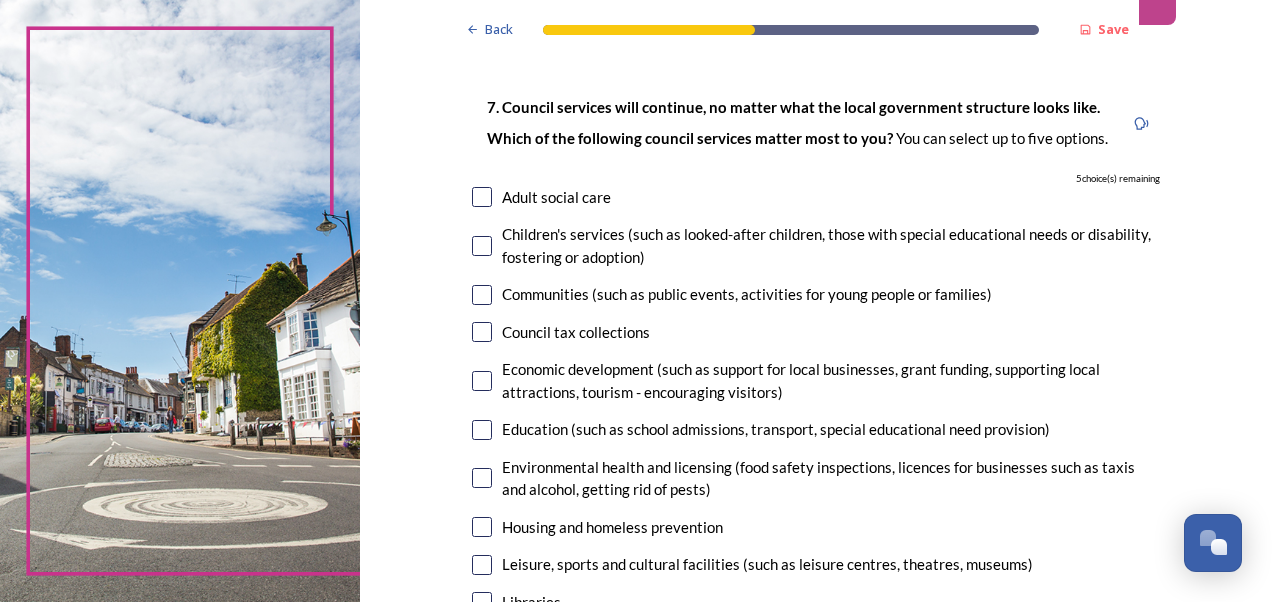 click at bounding box center (482, 246) 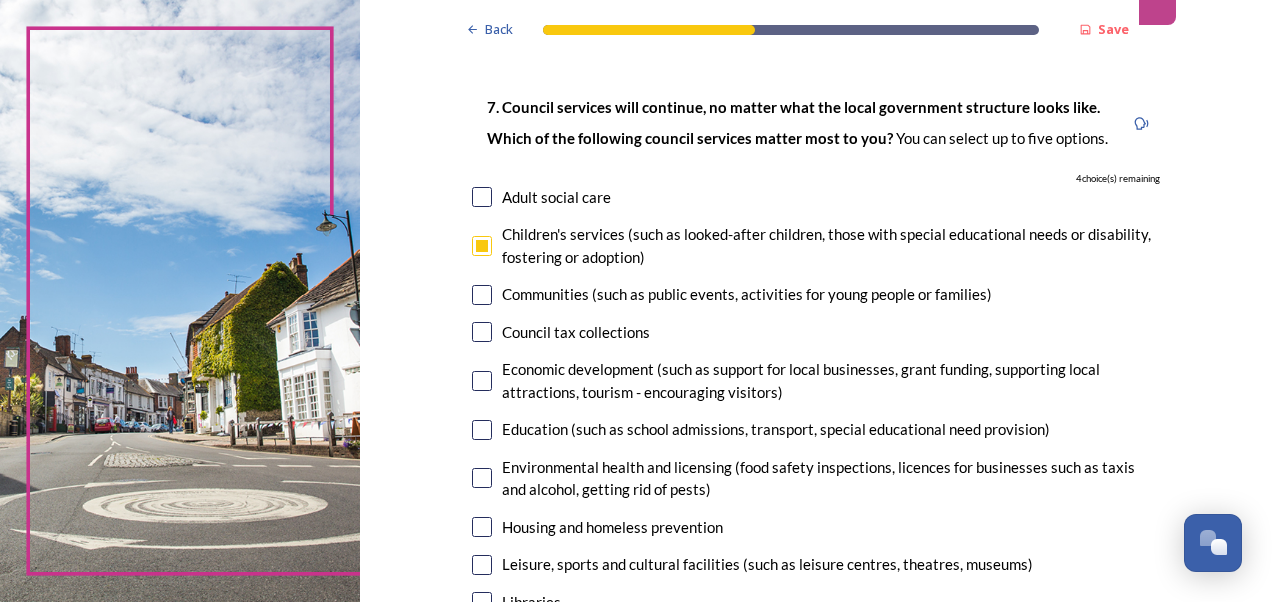 click on "7. Council services will continue, no matter what the local government structure looks like.  ﻿﻿Which of the following council services matter most to you?  You can select up to five options. 4  choice(s) remaining Adult social care   Children's services (such as looked-after children, those with special educational needs or disability, fostering or adoption) Communities (such as public events, activities for young people or families) Council tax collections Economic development (such as support for local businesses, grant funding, supporting local attractions, tourism - encouraging visitors)  Education (such as school admissions, transport, special educational need provision)  Environmental health and licensing (food safety inspections, licences for businesses such as taxis and alcohol, getting rid of pests) Housing and homeless prevention Leisure, sports and cultural facilities (such as leisure centres, theatres, museums) Libraries Parks and green spaces Public safety Trading standards" at bounding box center (816, 548) 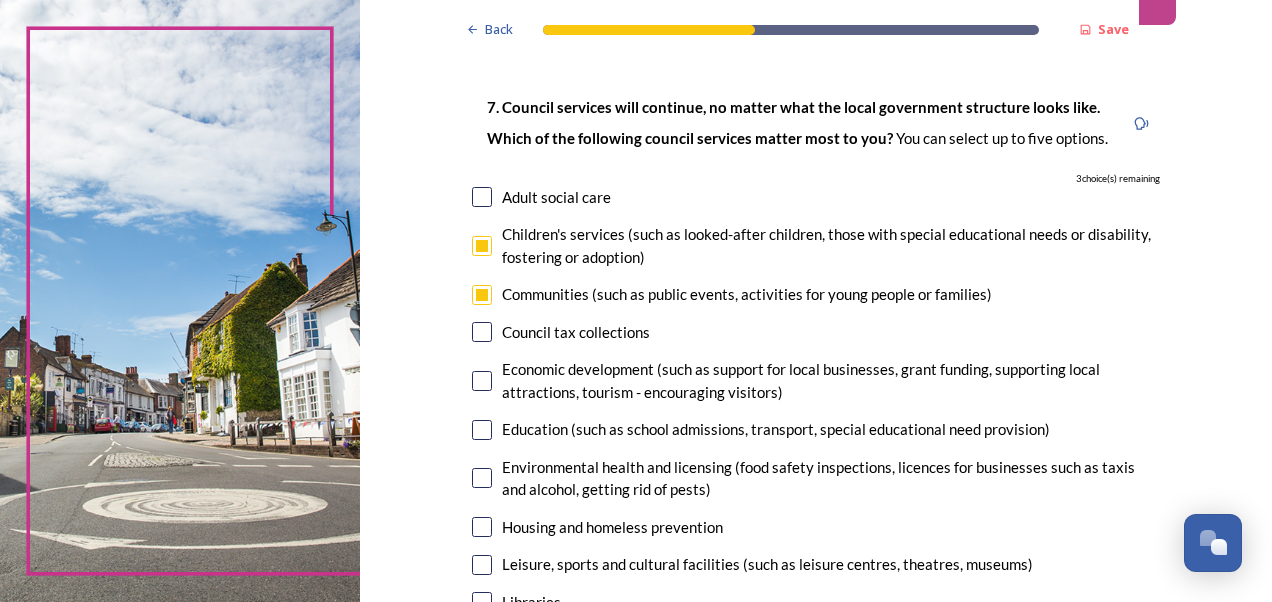 scroll, scrollTop: 200, scrollLeft: 0, axis: vertical 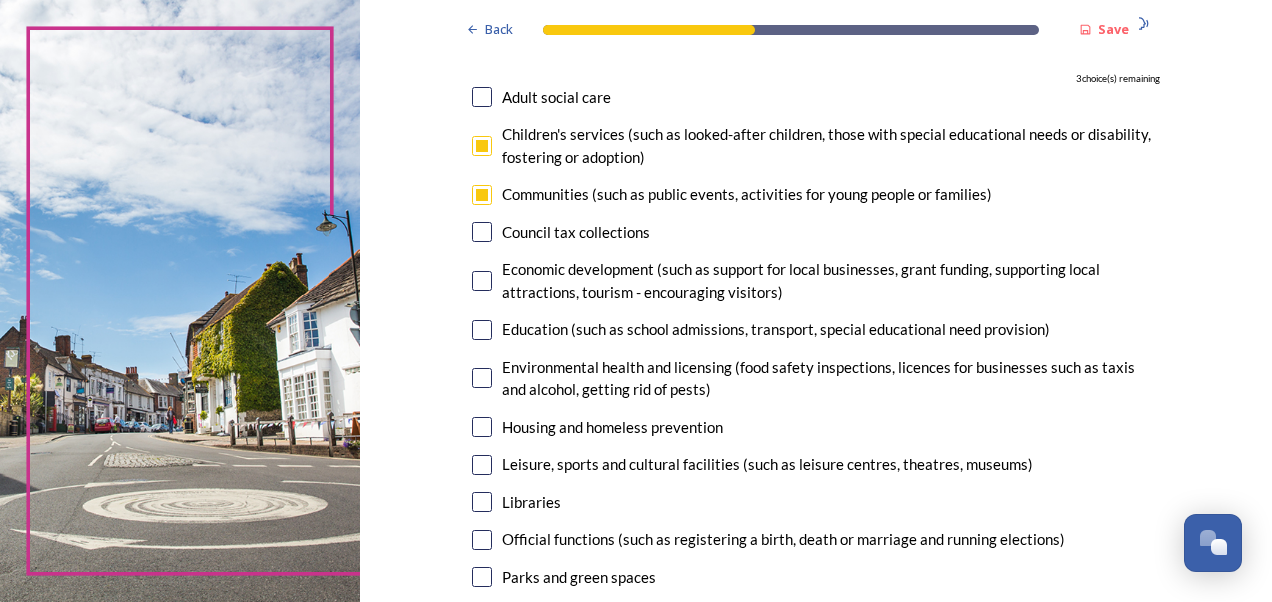 click at bounding box center (482, 232) 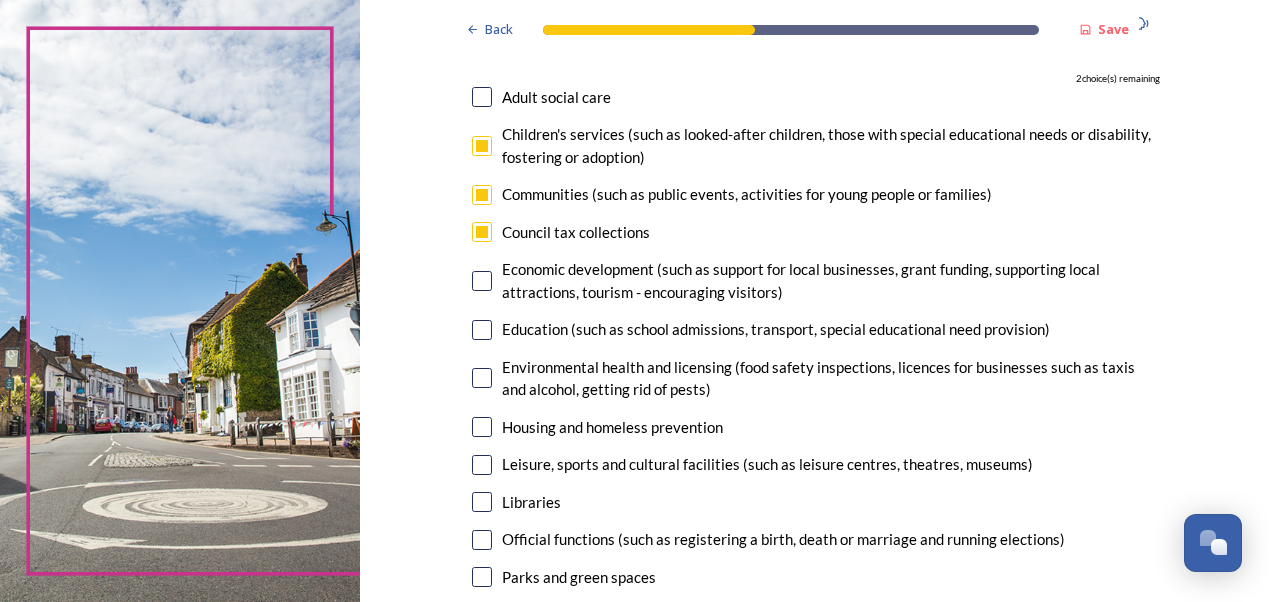 click at bounding box center (482, 281) 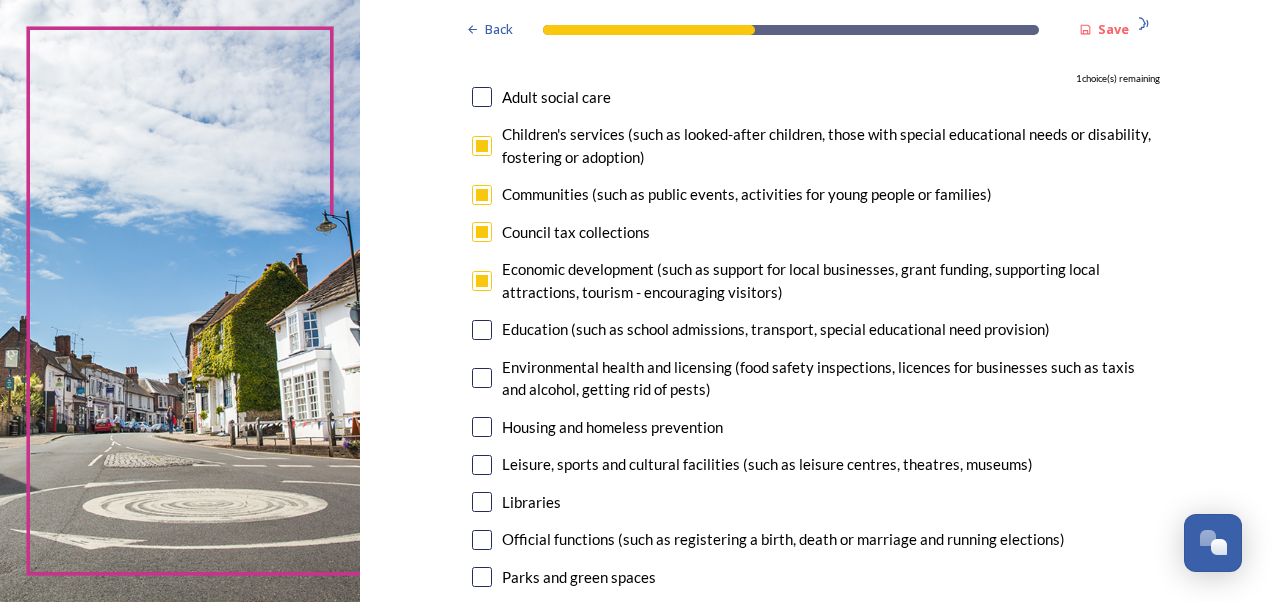 click at bounding box center [482, 330] 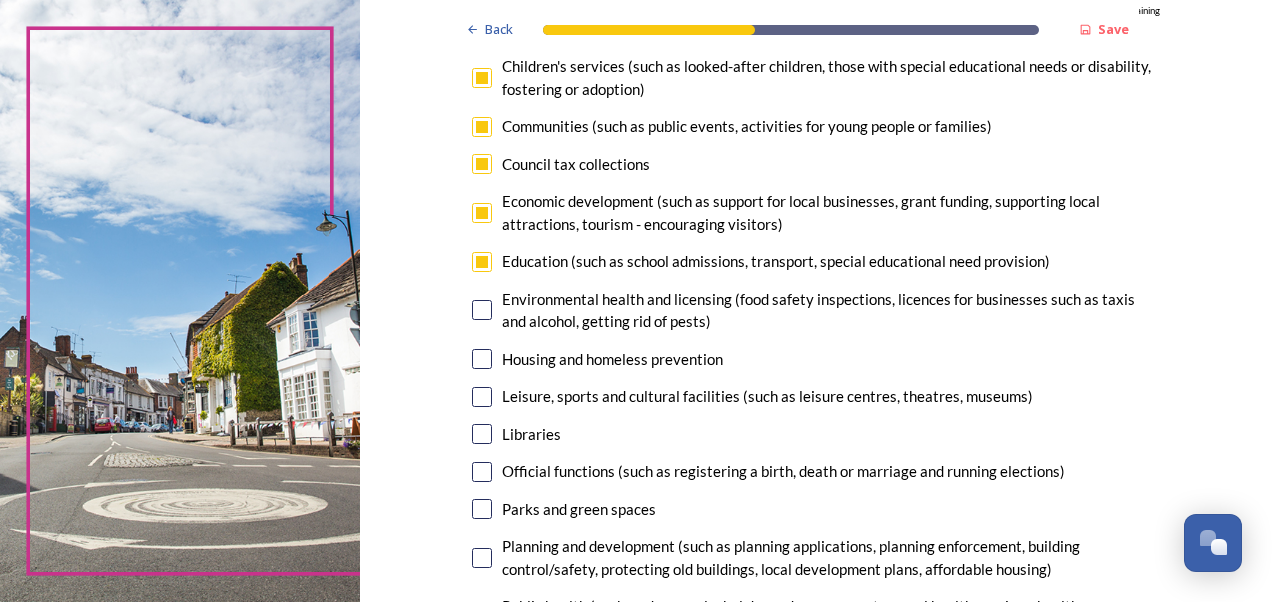 scroll, scrollTop: 300, scrollLeft: 0, axis: vertical 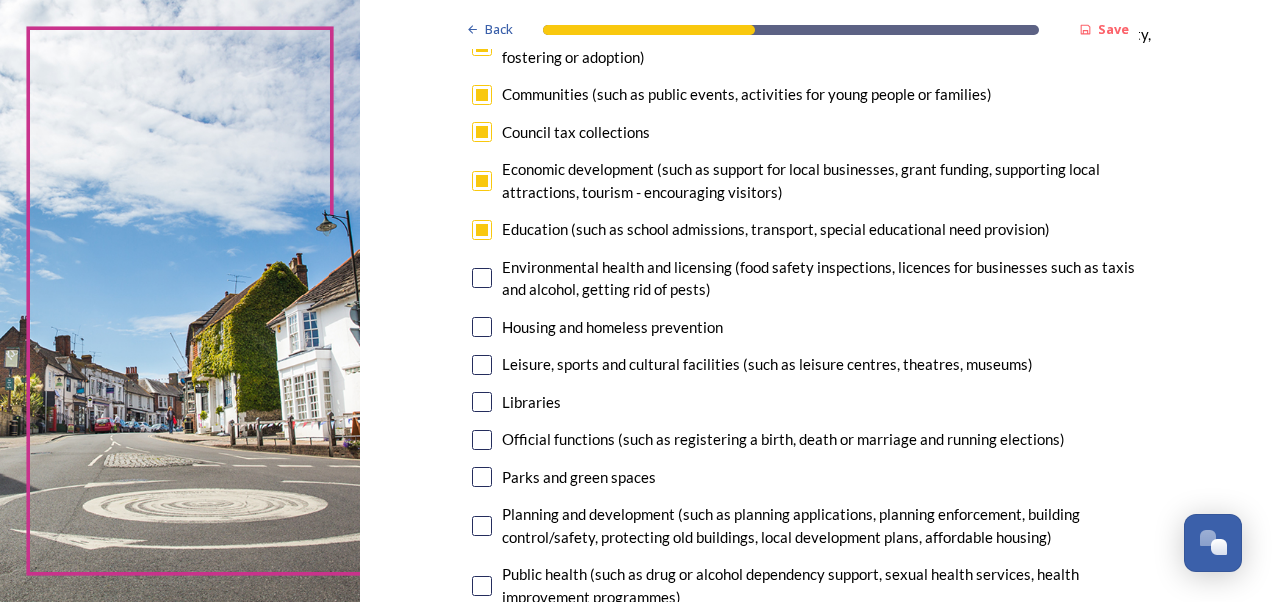 click at bounding box center (482, 278) 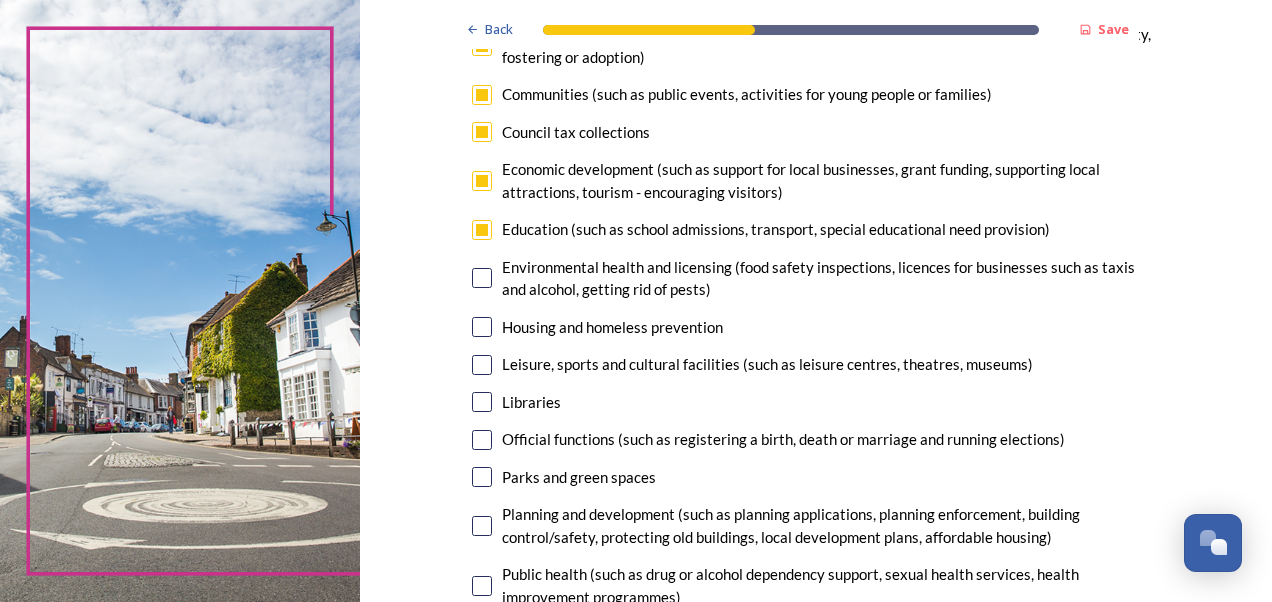 click at bounding box center [482, 278] 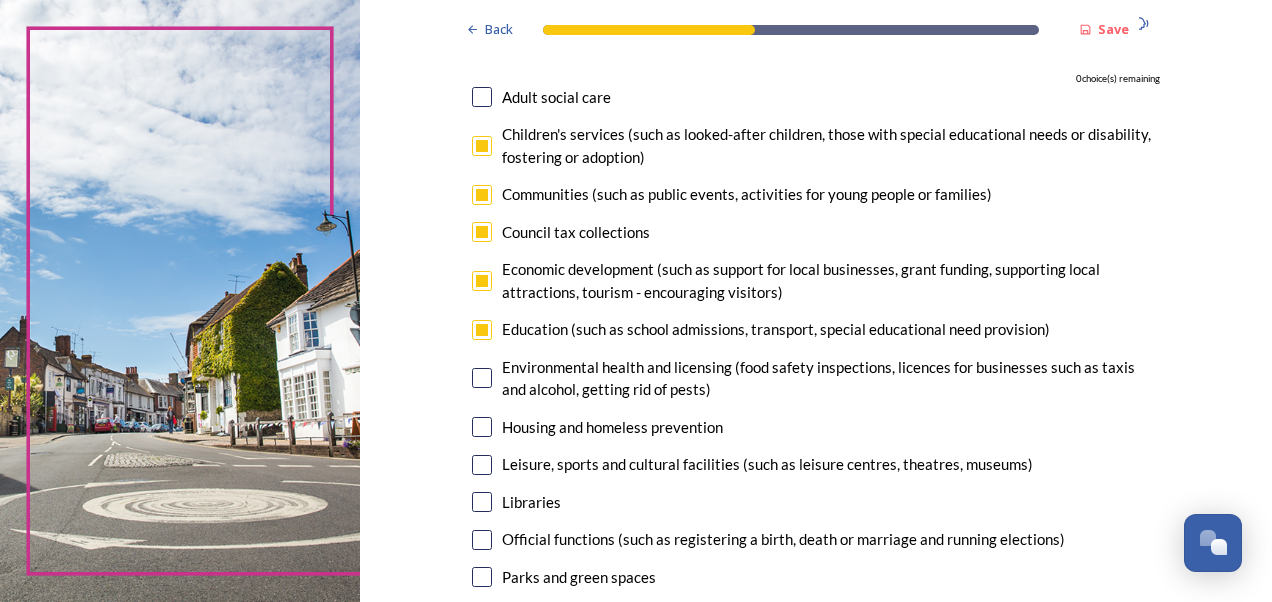 click at bounding box center (482, 232) 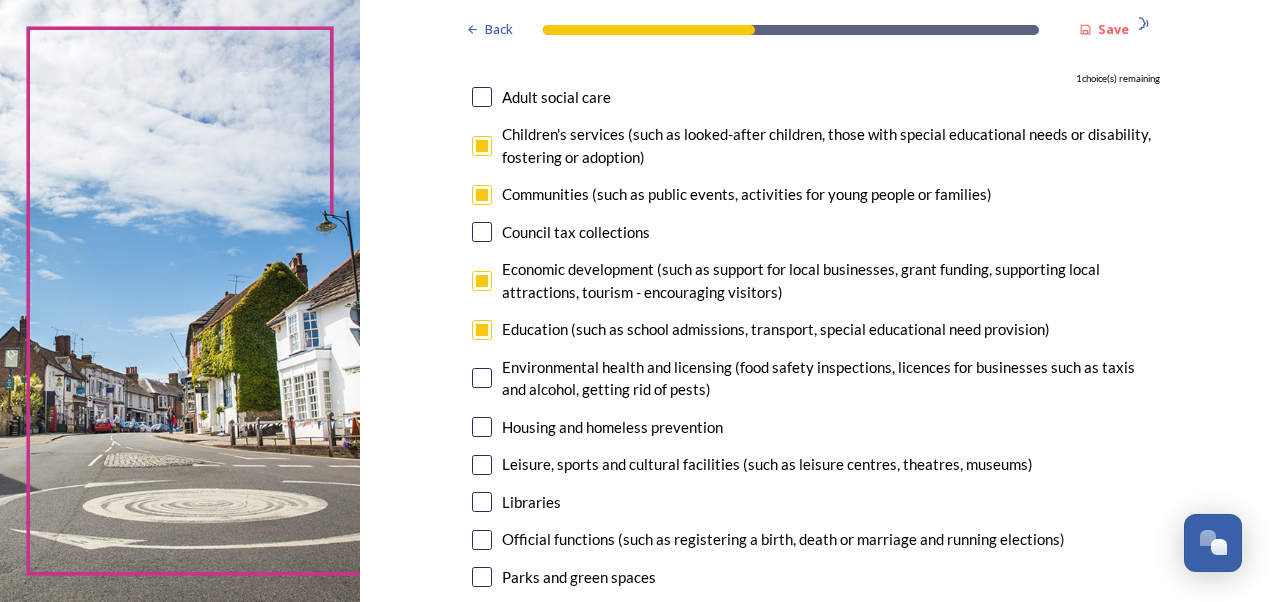click at bounding box center (482, 378) 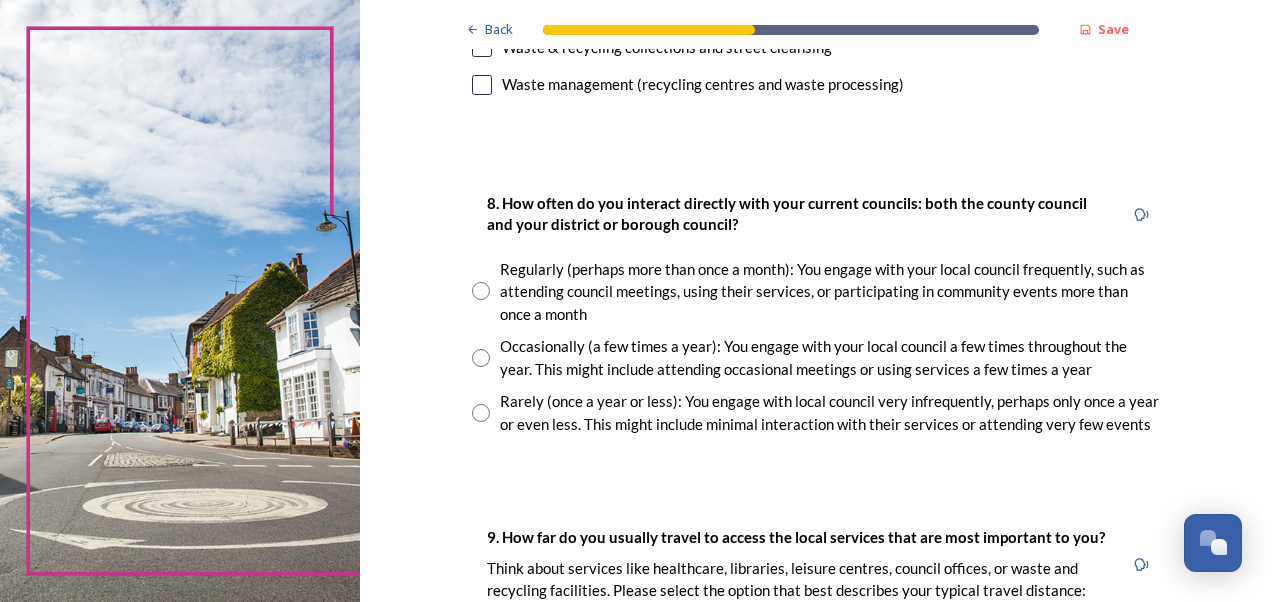 scroll, scrollTop: 1100, scrollLeft: 0, axis: vertical 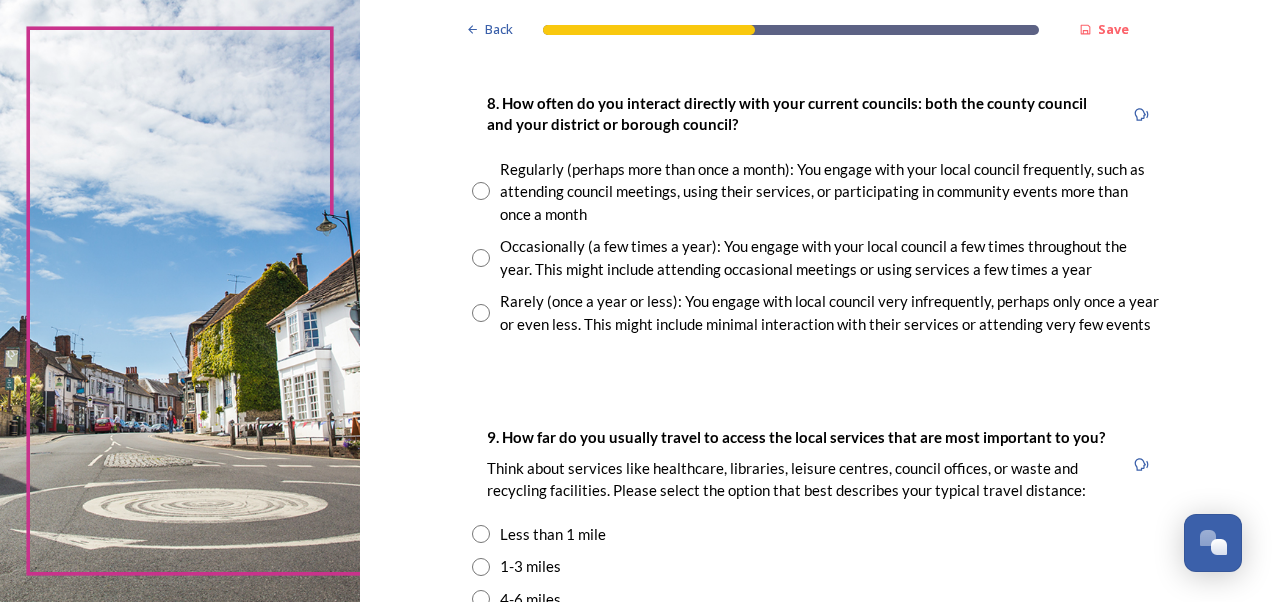 click at bounding box center [481, 313] 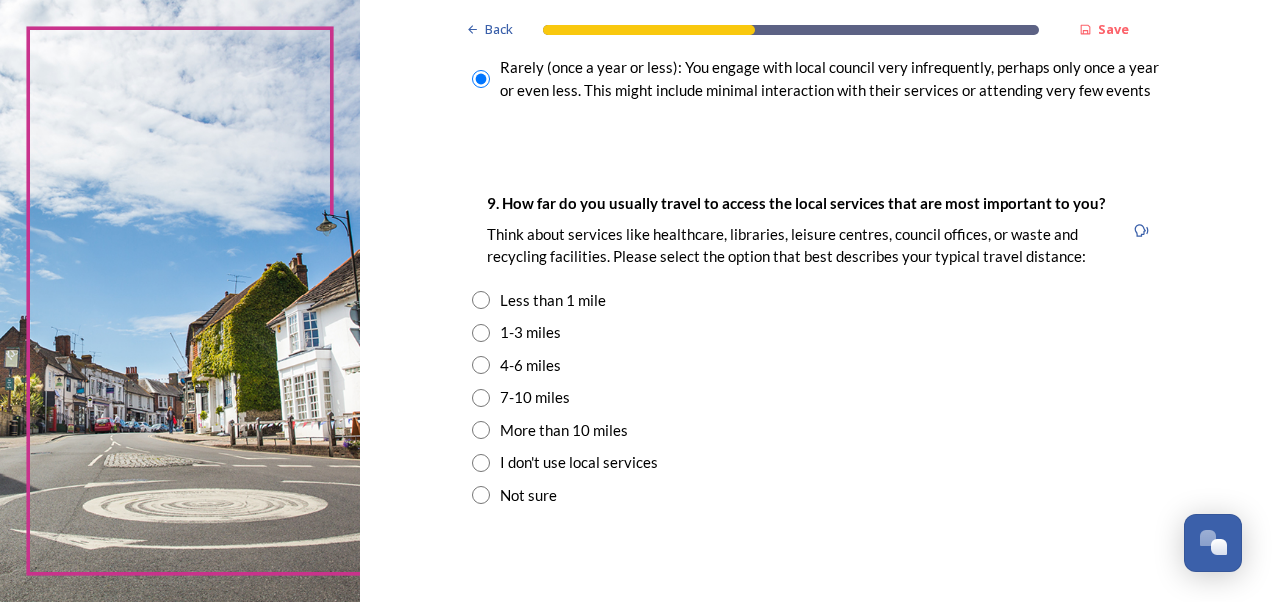 scroll, scrollTop: 1400, scrollLeft: 0, axis: vertical 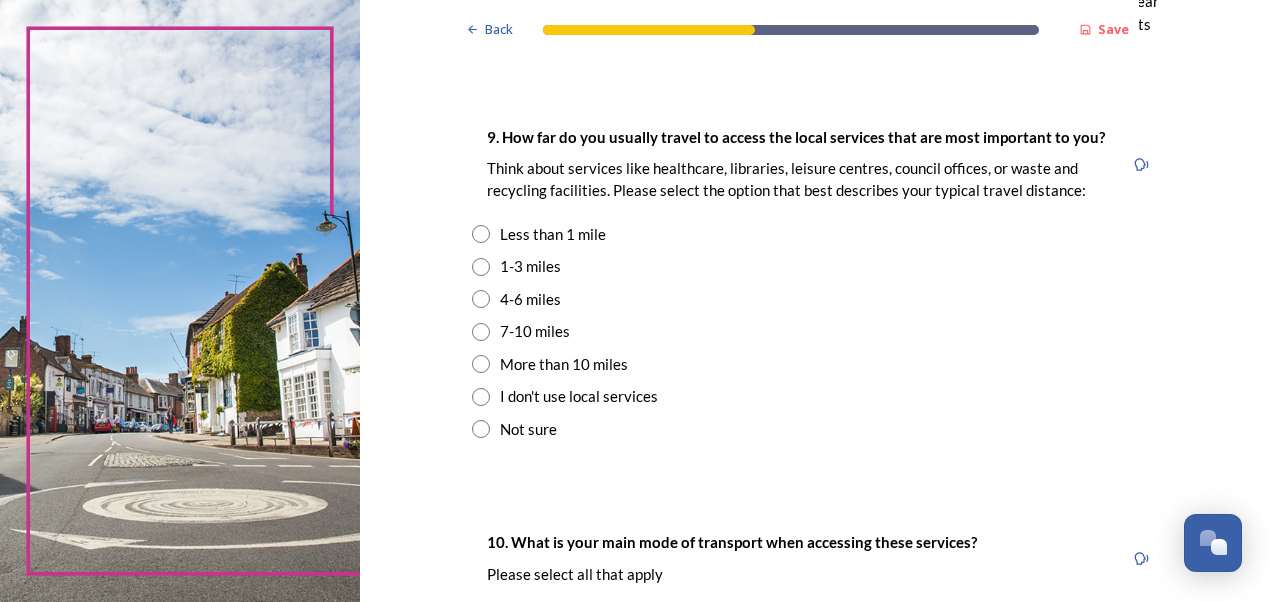 click at bounding box center [481, 267] 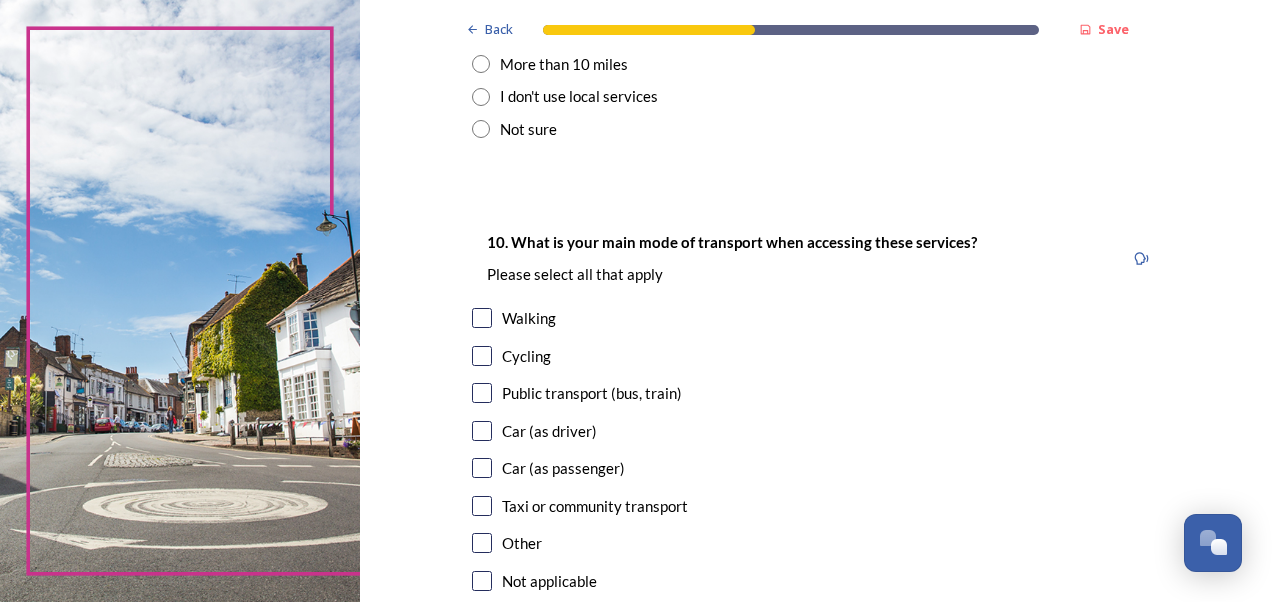 scroll, scrollTop: 1800, scrollLeft: 0, axis: vertical 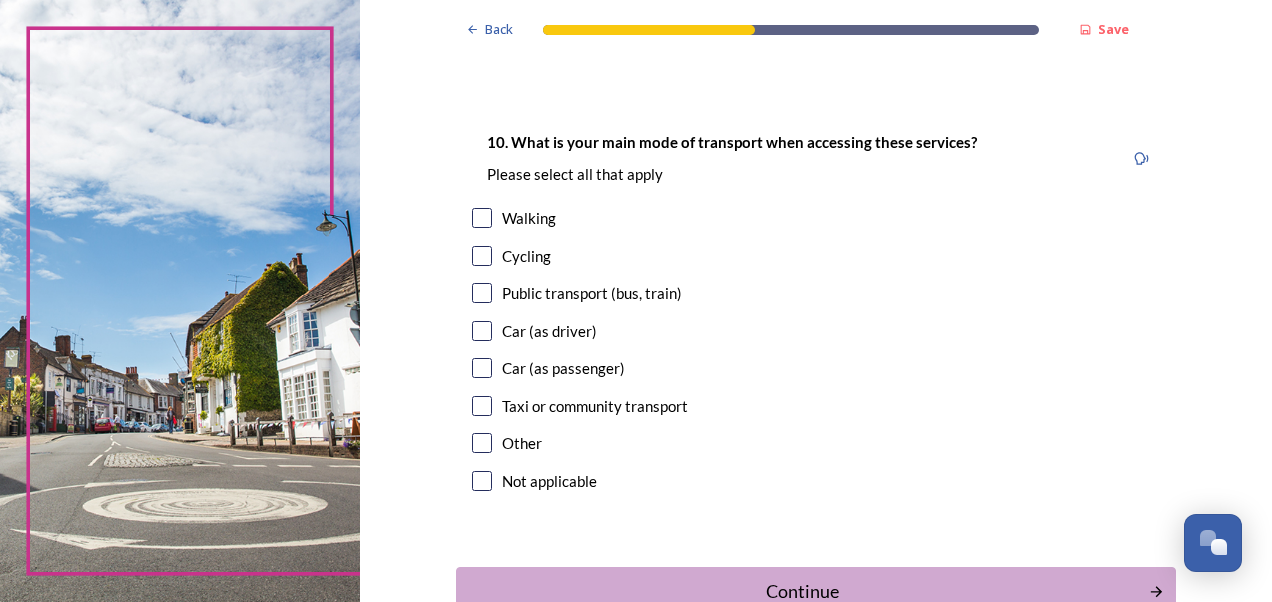 click at bounding box center (482, 218) 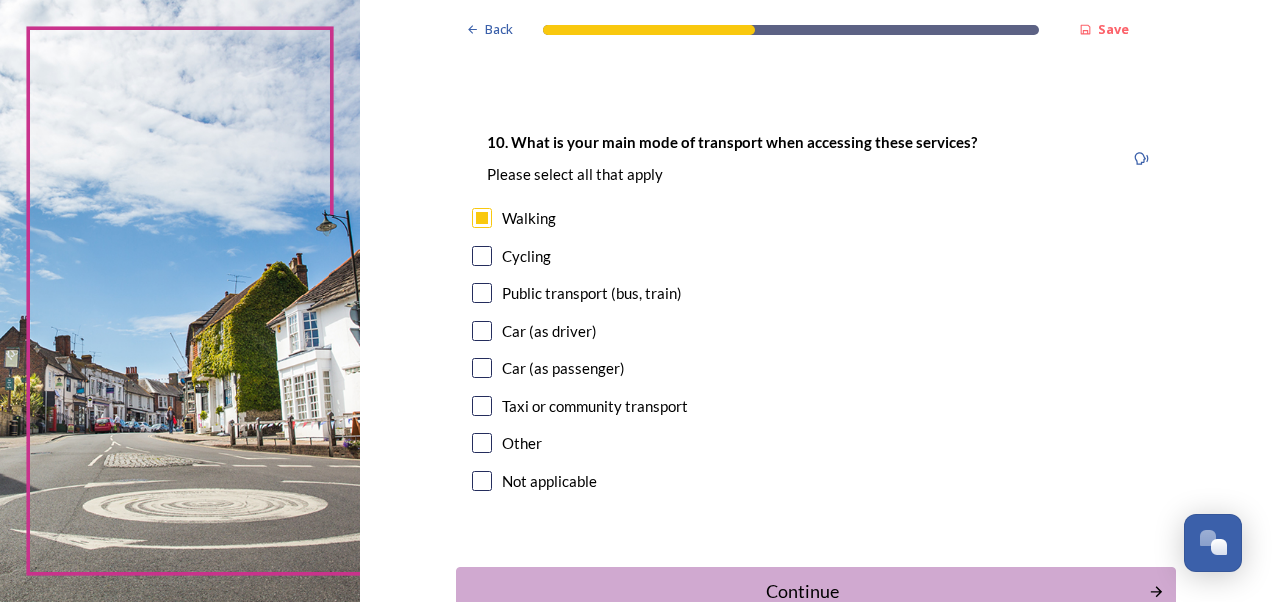 click at bounding box center [482, 331] 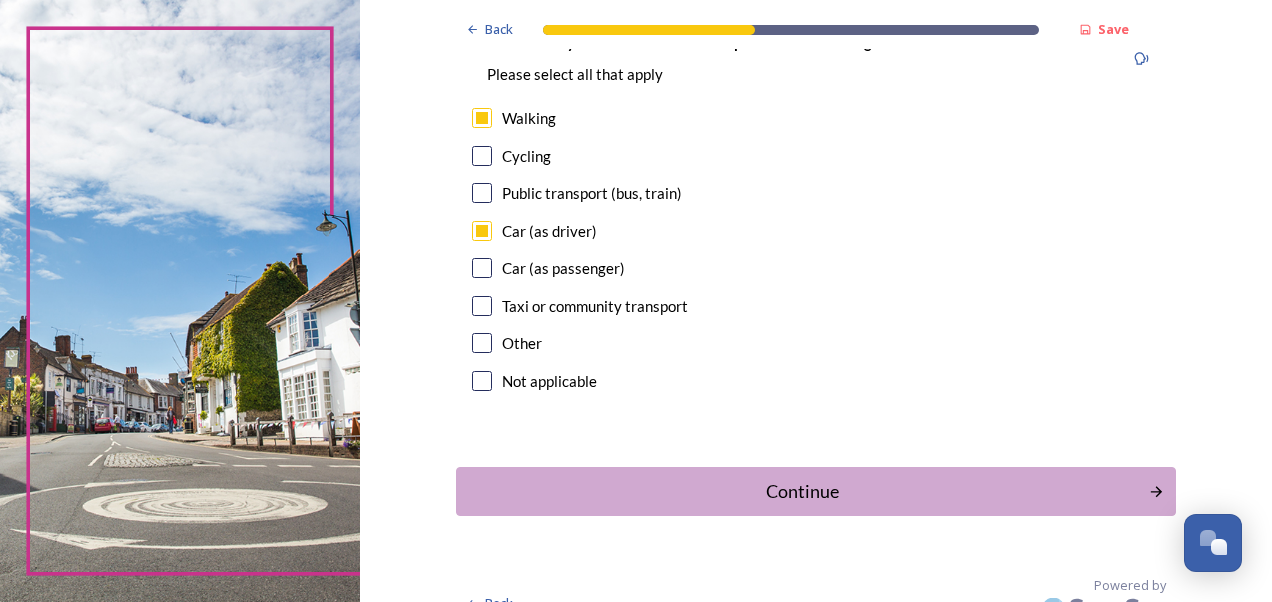 scroll, scrollTop: 1929, scrollLeft: 0, axis: vertical 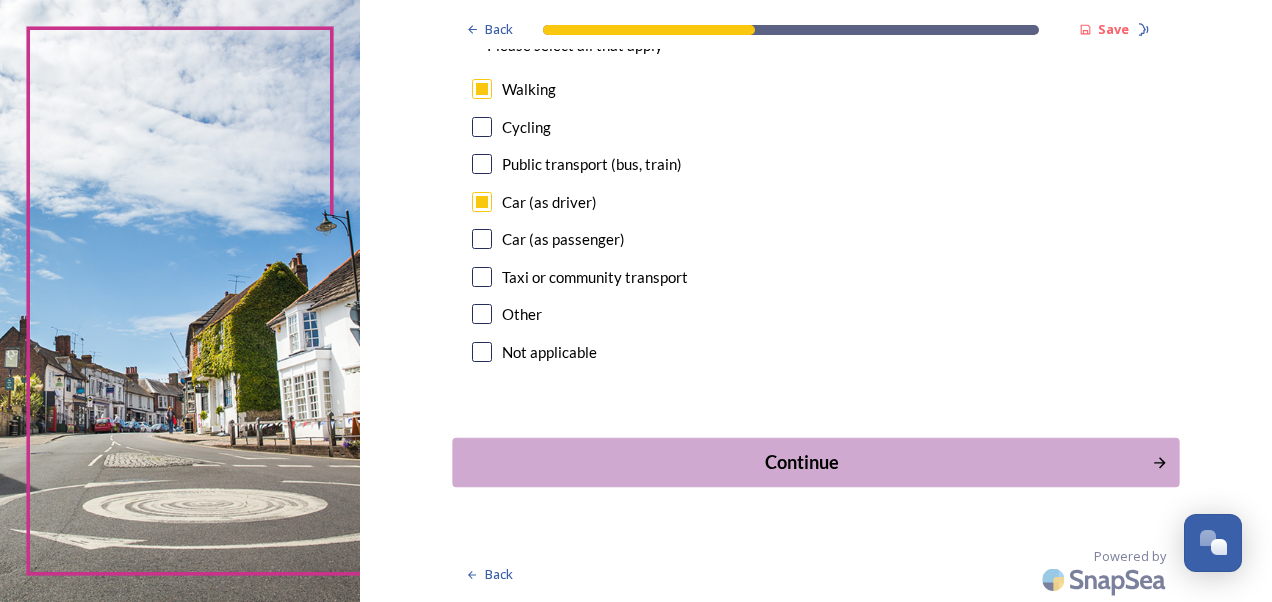 click on "Continue" at bounding box center [815, 462] 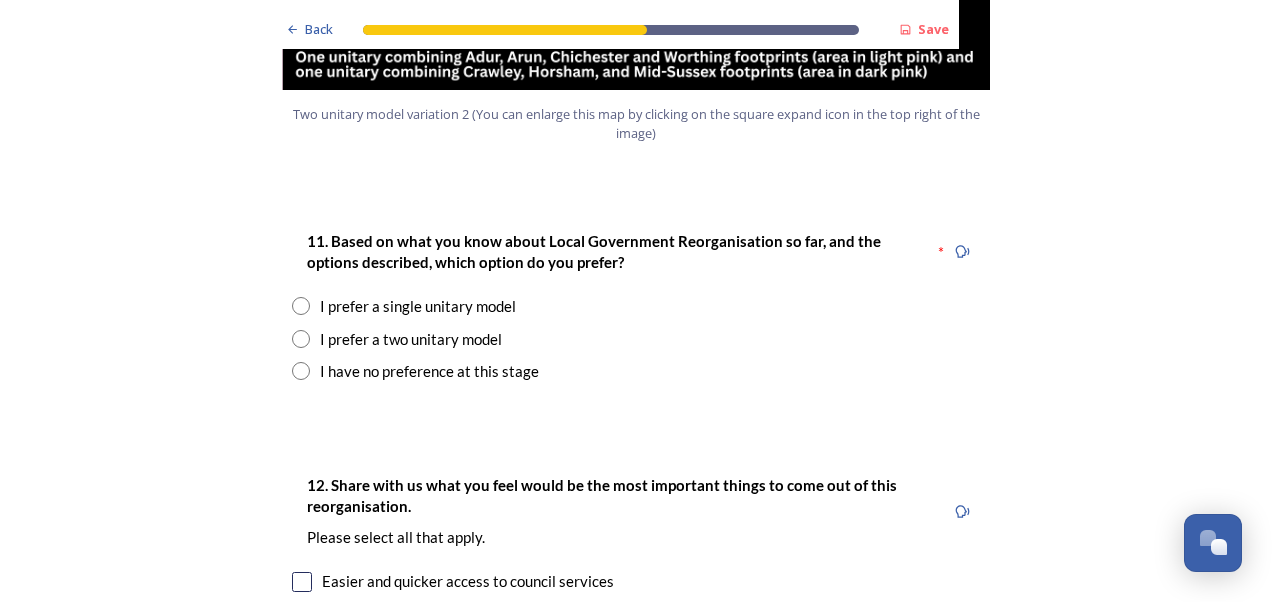 scroll, scrollTop: 2600, scrollLeft: 0, axis: vertical 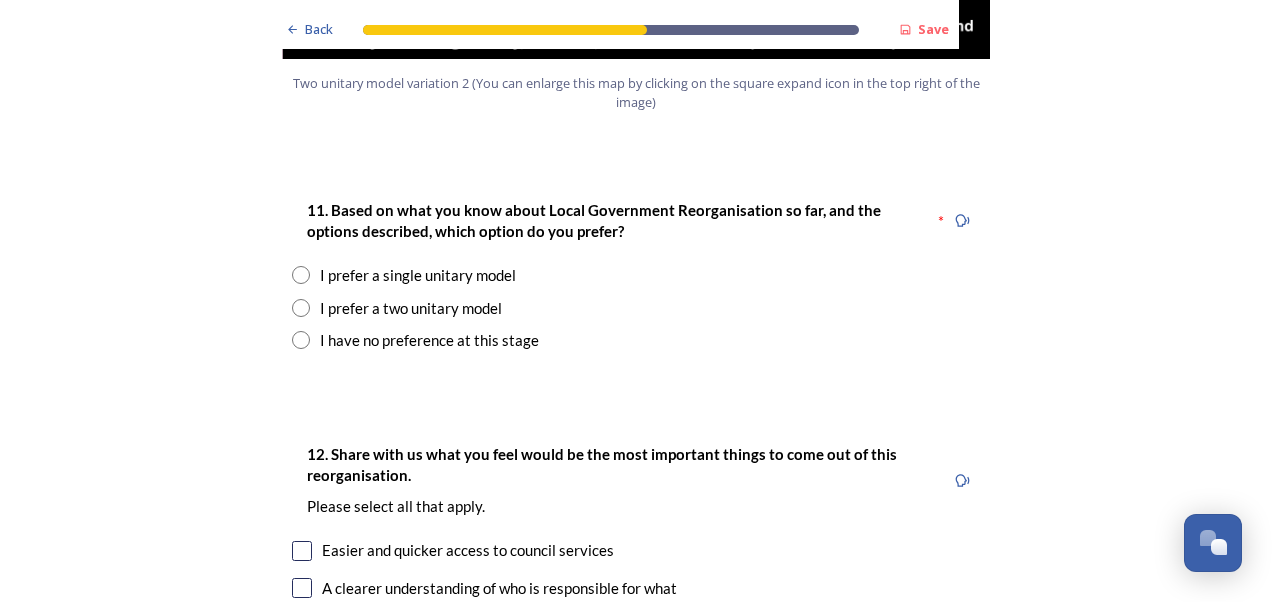 click at bounding box center (301, 275) 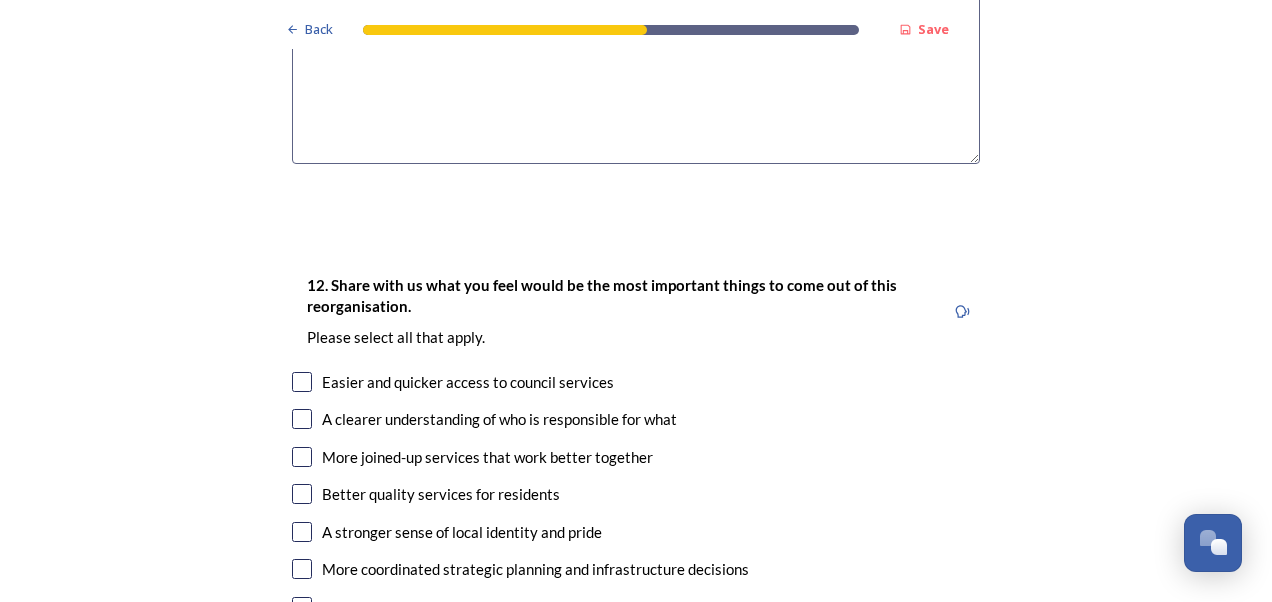 scroll, scrollTop: 3300, scrollLeft: 0, axis: vertical 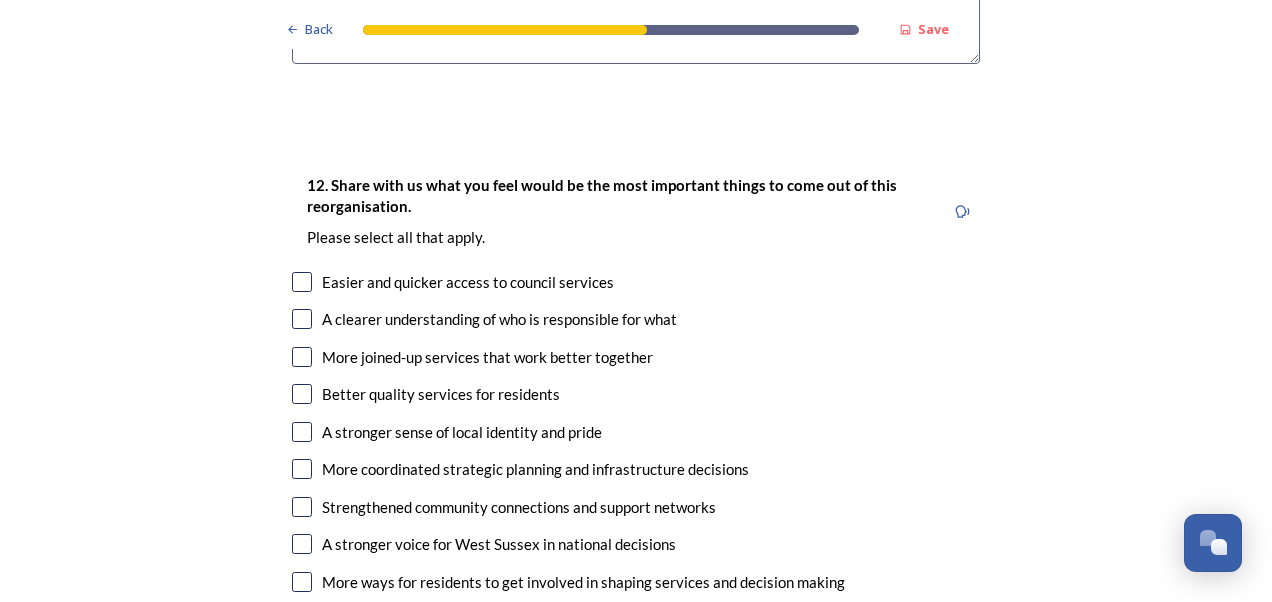 click at bounding box center (302, 282) 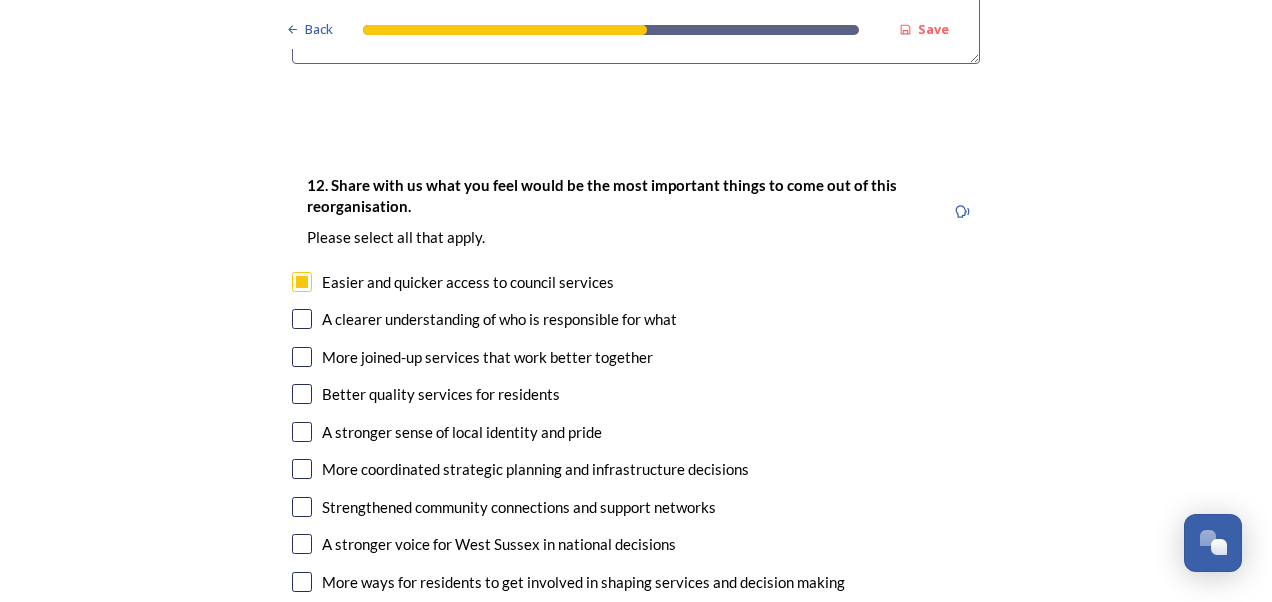 scroll, scrollTop: 3400, scrollLeft: 0, axis: vertical 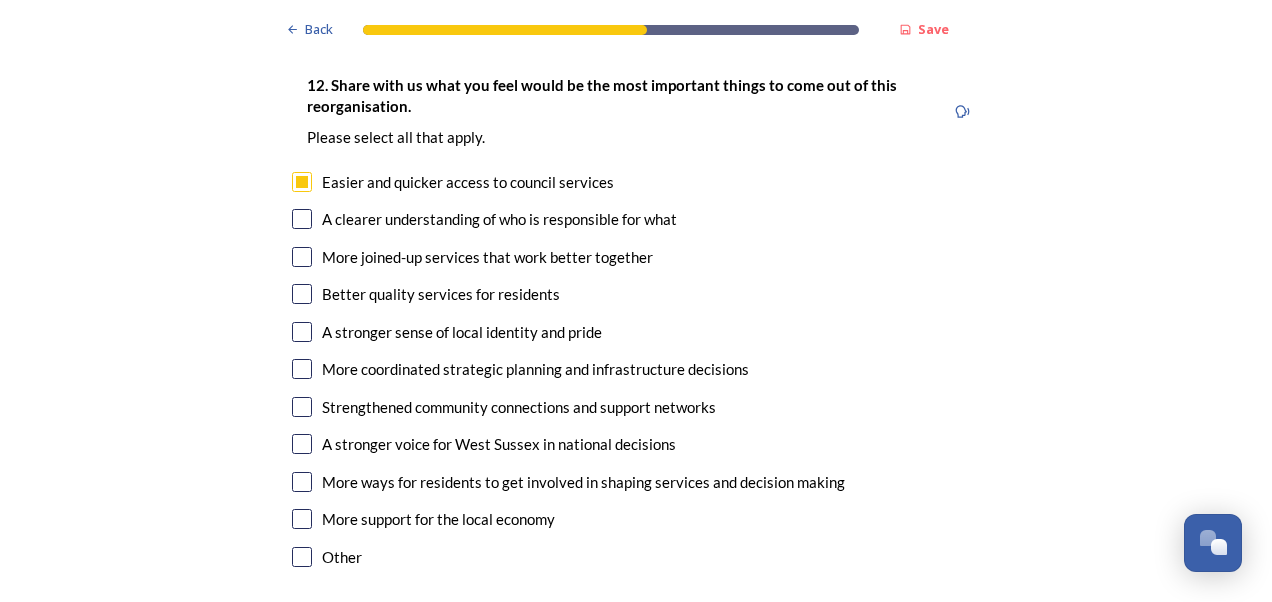 click at bounding box center (302, 482) 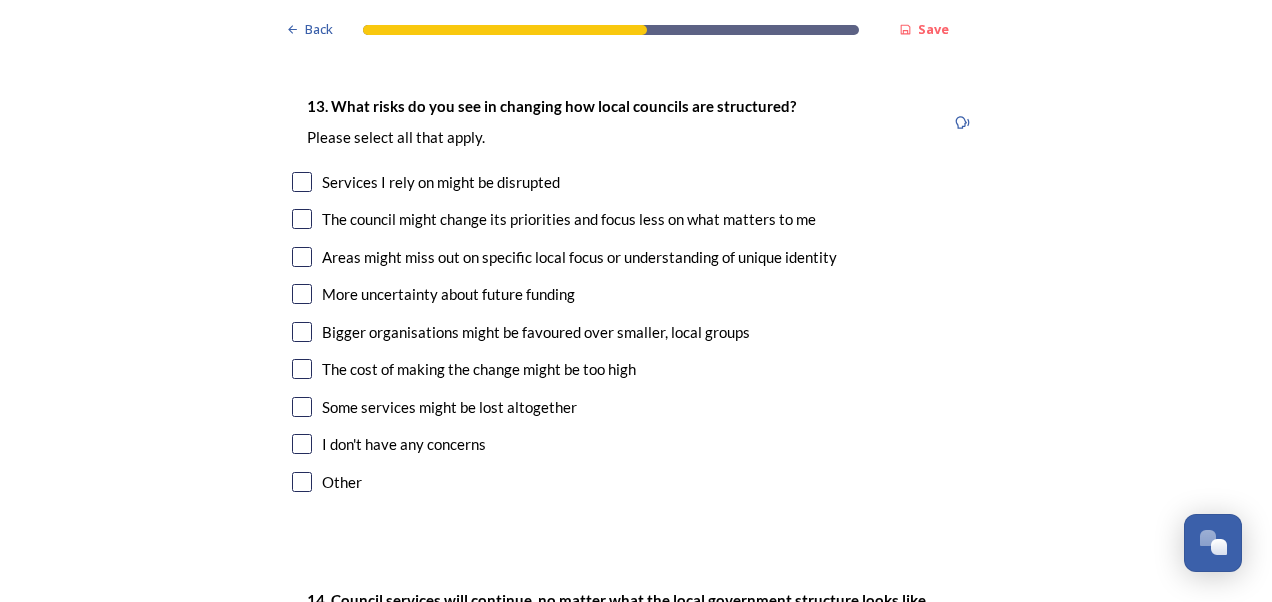 scroll, scrollTop: 4000, scrollLeft: 0, axis: vertical 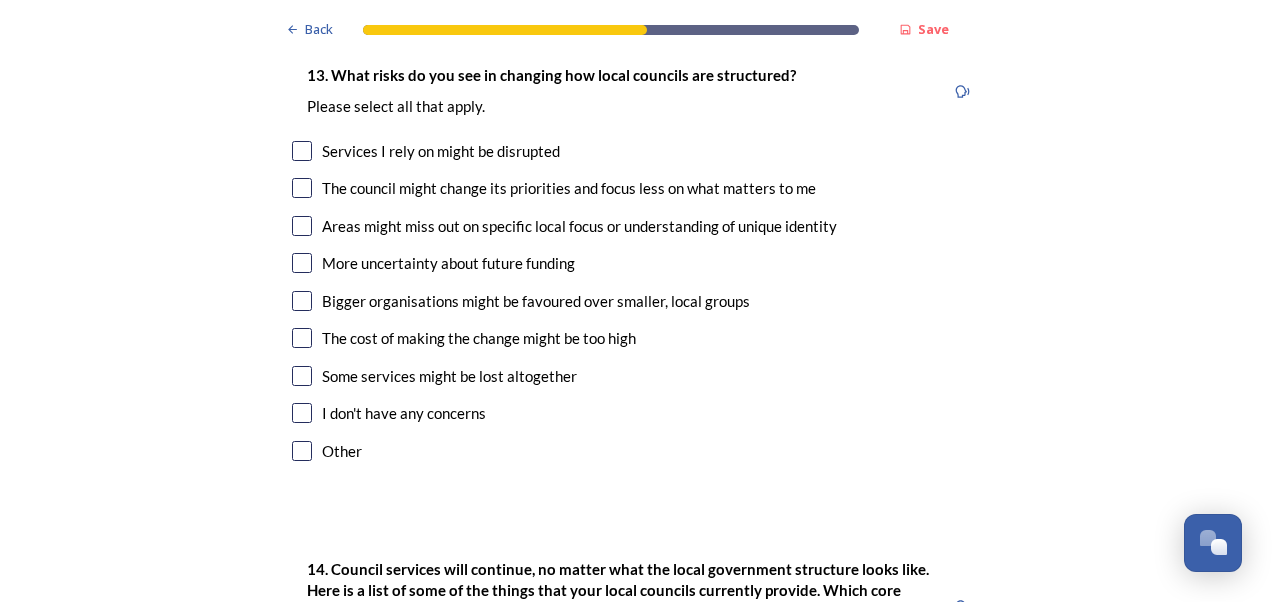 click at bounding box center [302, 338] 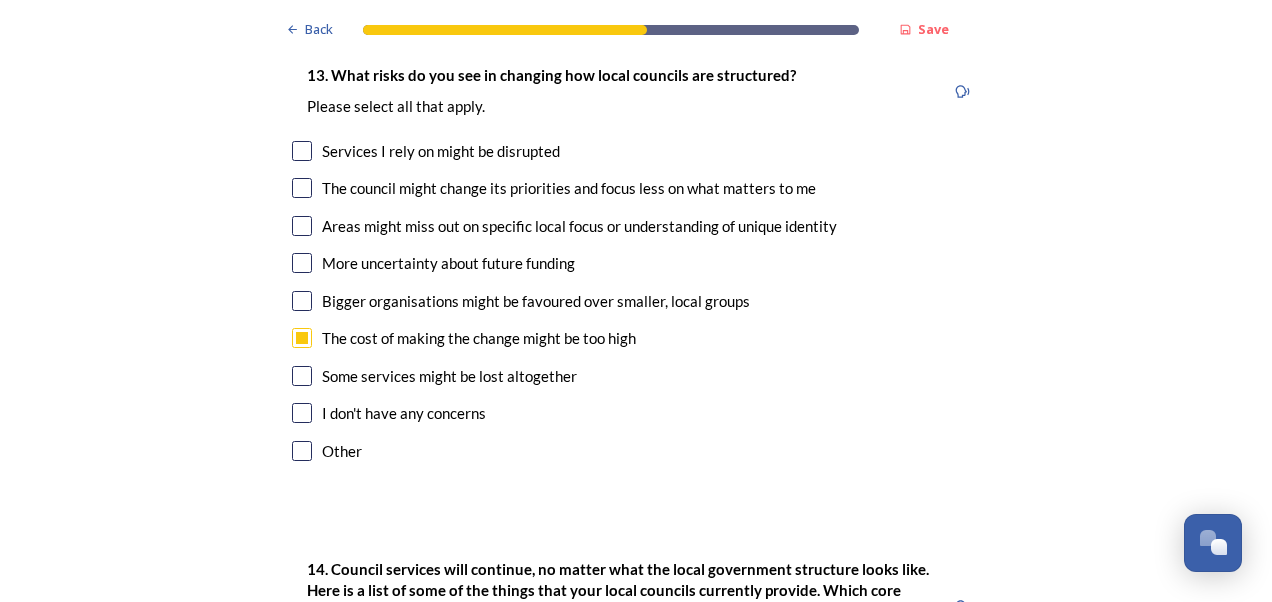 click on "13. What risks do you see in changing how local councils are structured? ﻿Please select all that apply. Services I rely on might be disrupted The council might change its priorities and focus less on what matters to me Areas might miss out on specific local focus or understanding of unique identity More uncertainty about future funding Bigger organisations might be favoured over smaller, local groups The cost of making the change might be too high Some services might be lost altogether I don't have any concerns Other" at bounding box center [636, 265] 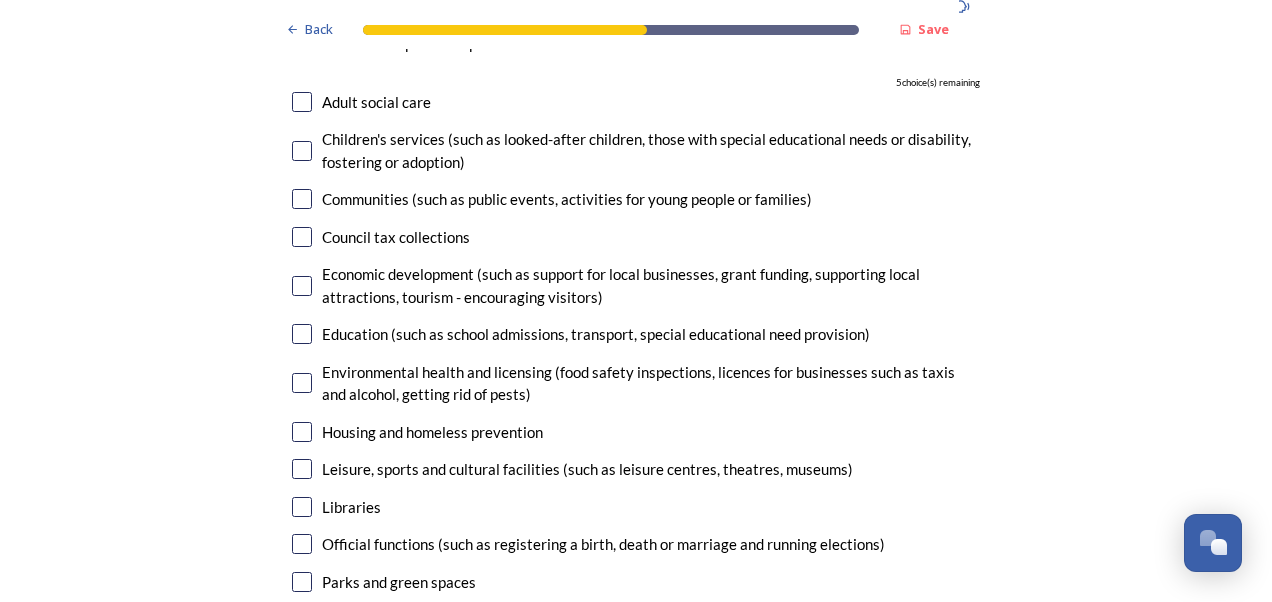 scroll, scrollTop: 4700, scrollLeft: 0, axis: vertical 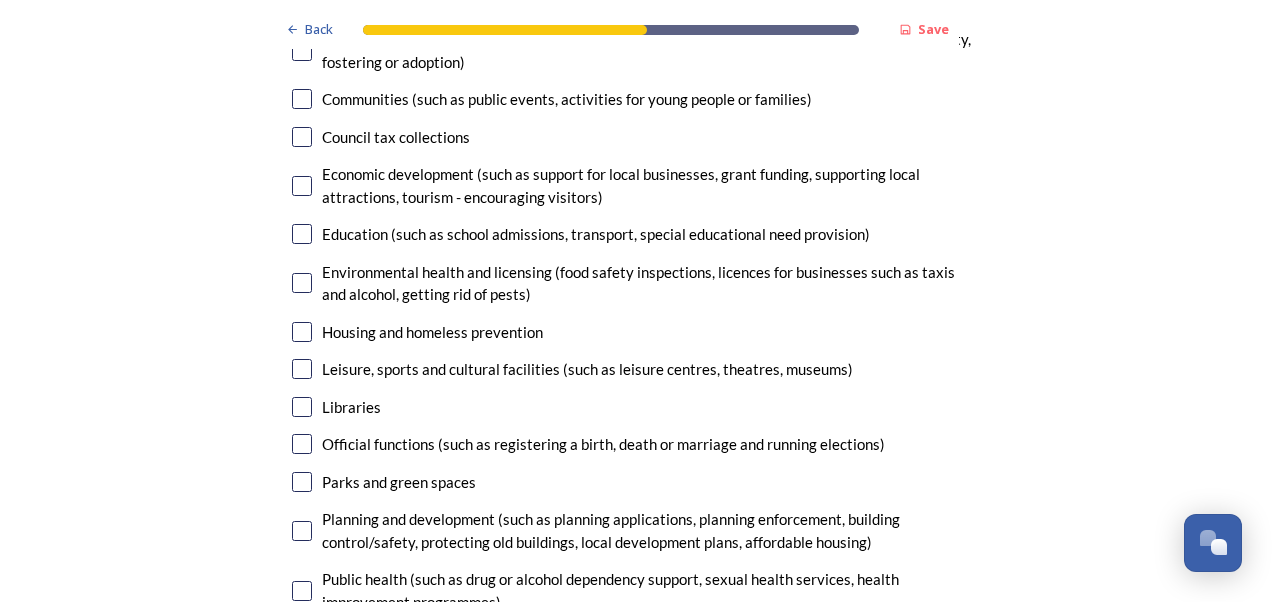 click at bounding box center [302, 332] 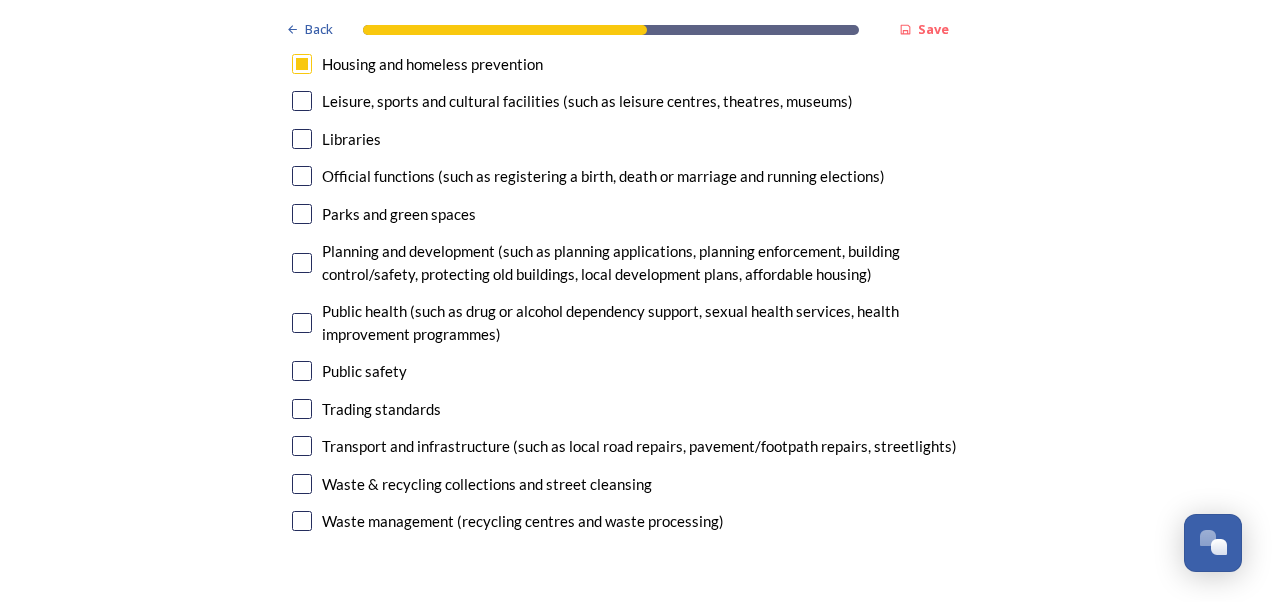 scroll, scrollTop: 5000, scrollLeft: 0, axis: vertical 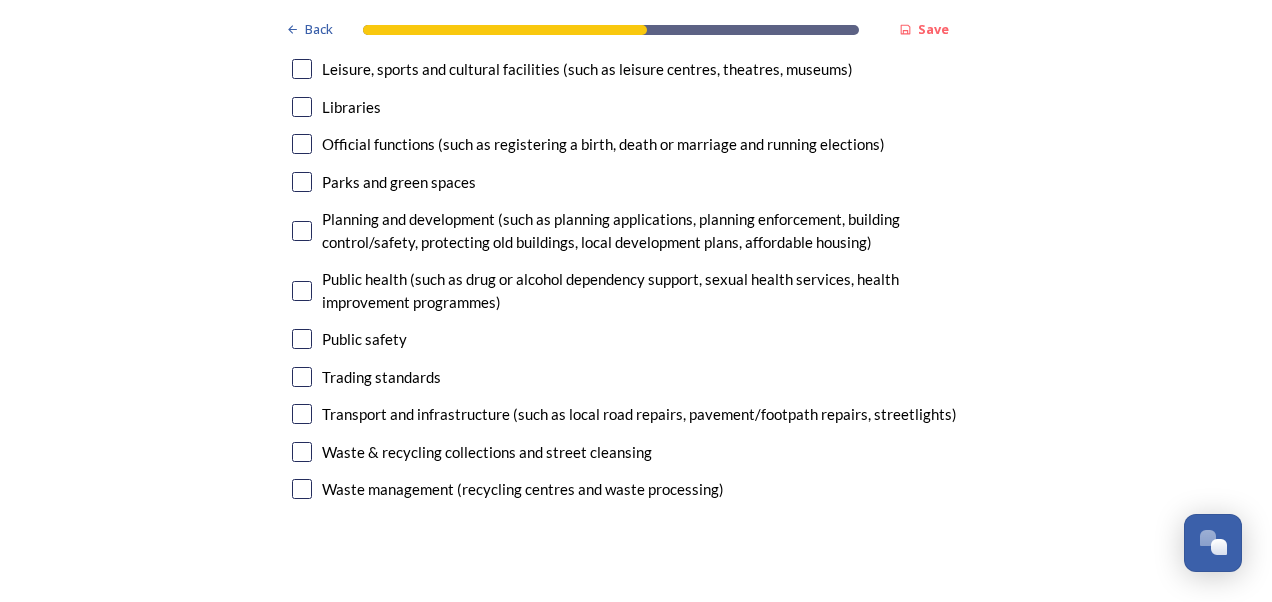 drag, startPoint x: 296, startPoint y: 234, endPoint x: 238, endPoint y: 221, distance: 59.439045 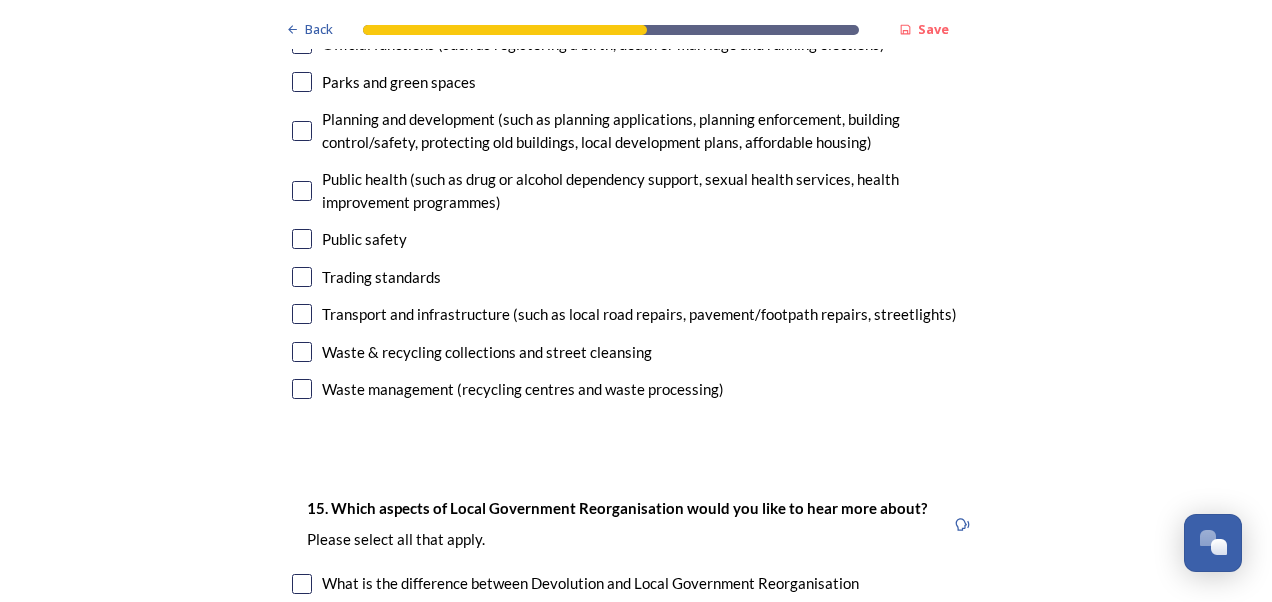 click at bounding box center (302, 239) 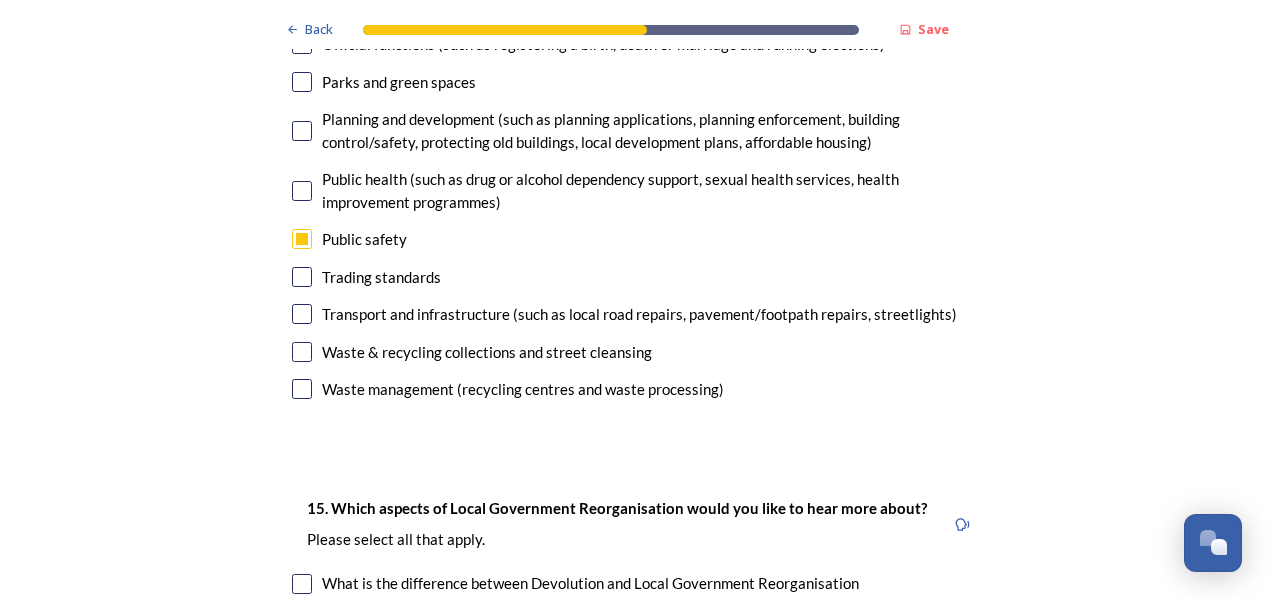 click at bounding box center (302, 352) 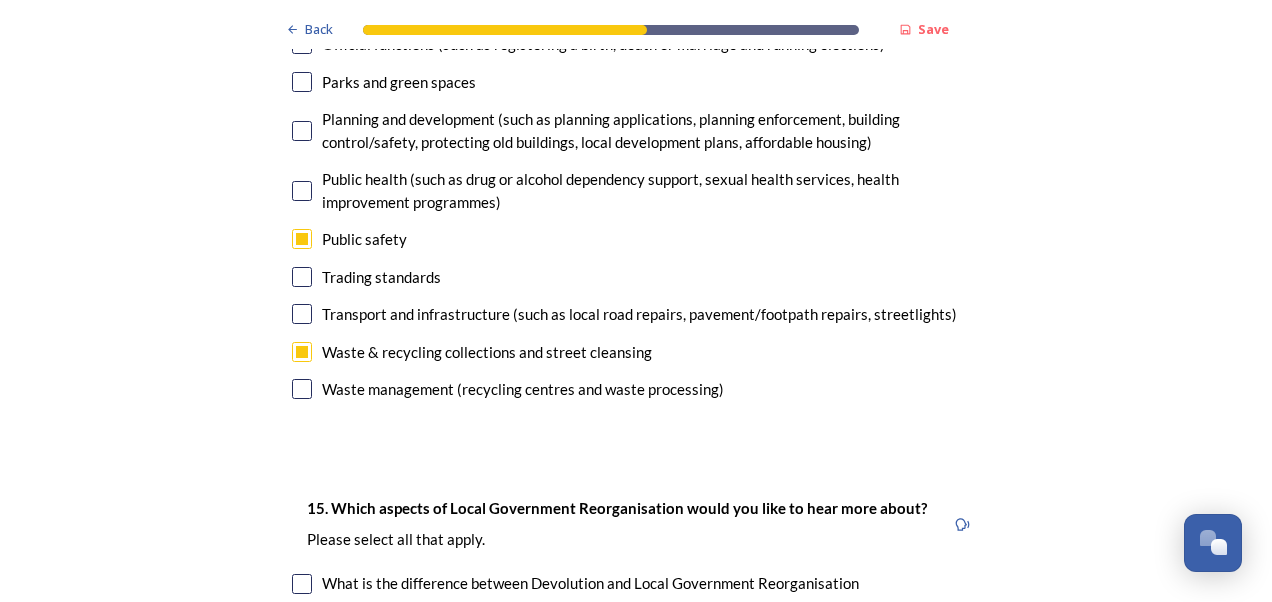 click on "Waste management (recycling centres and waste processing)" at bounding box center (636, 389) 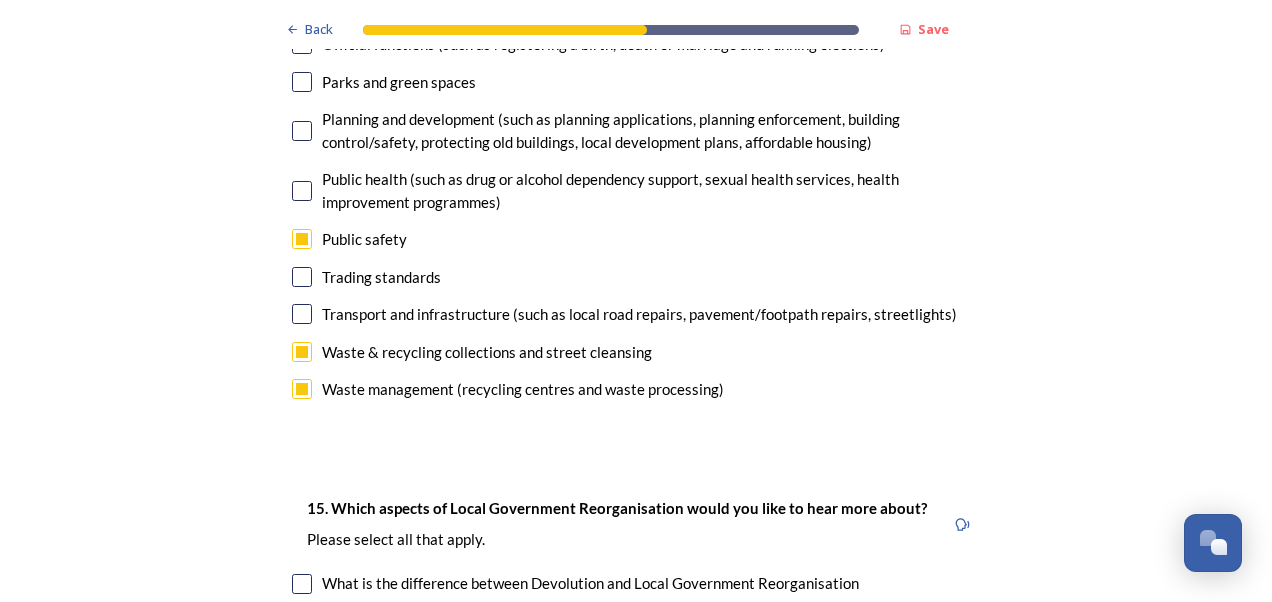 checkbox on "true" 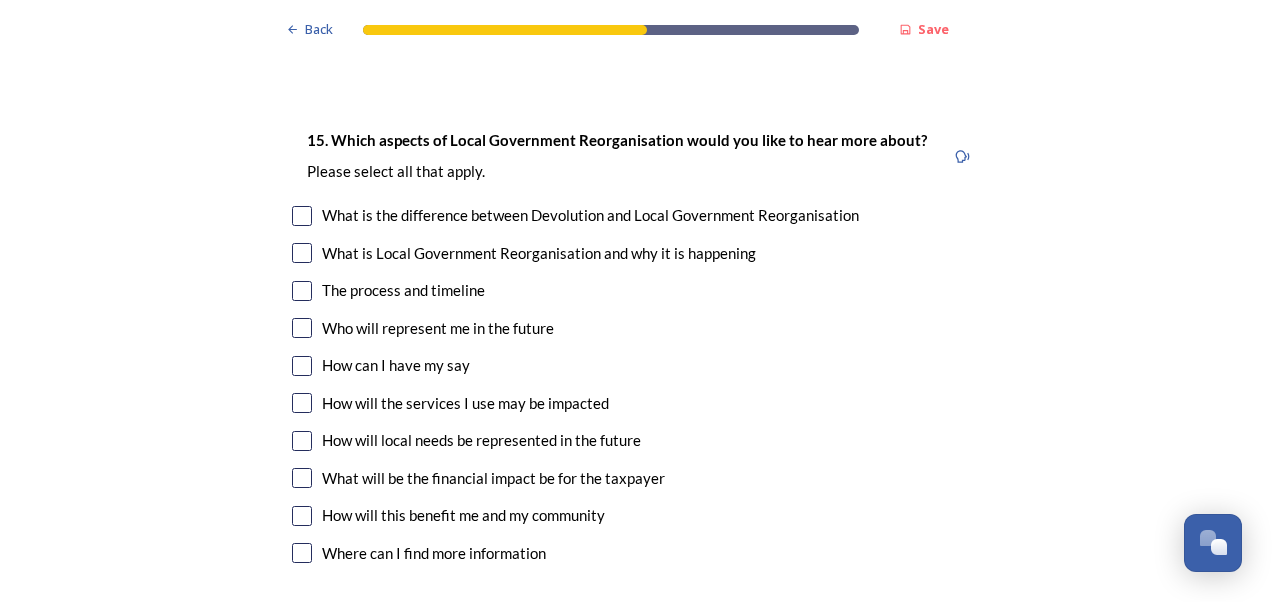 scroll, scrollTop: 5500, scrollLeft: 0, axis: vertical 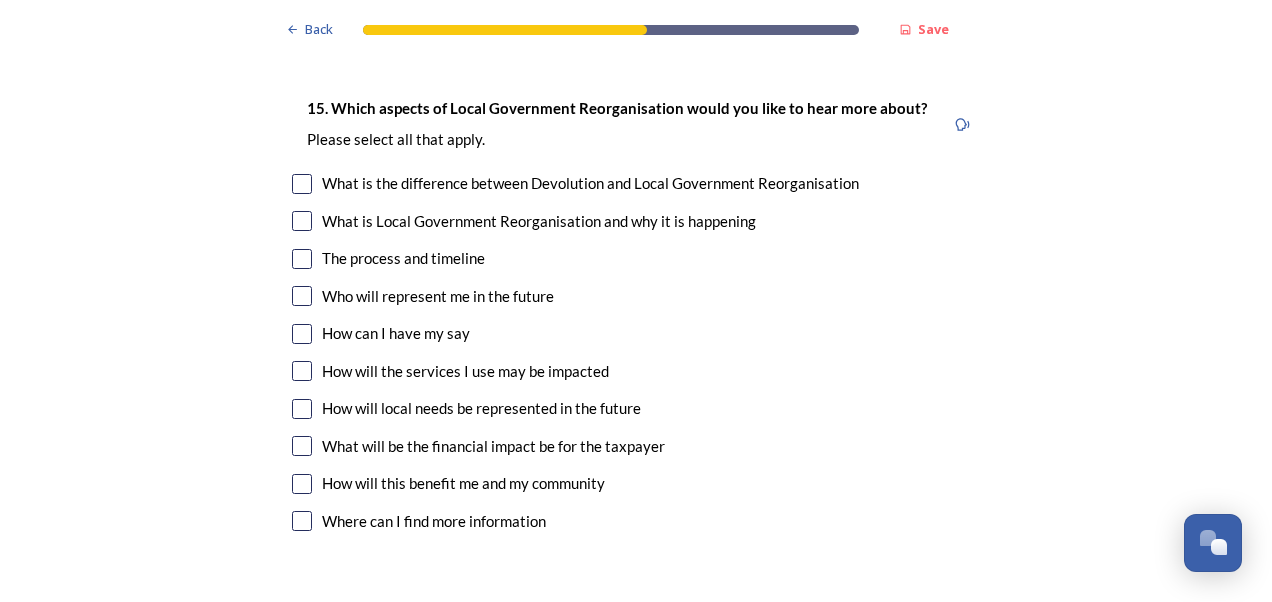 click at bounding box center [302, 296] 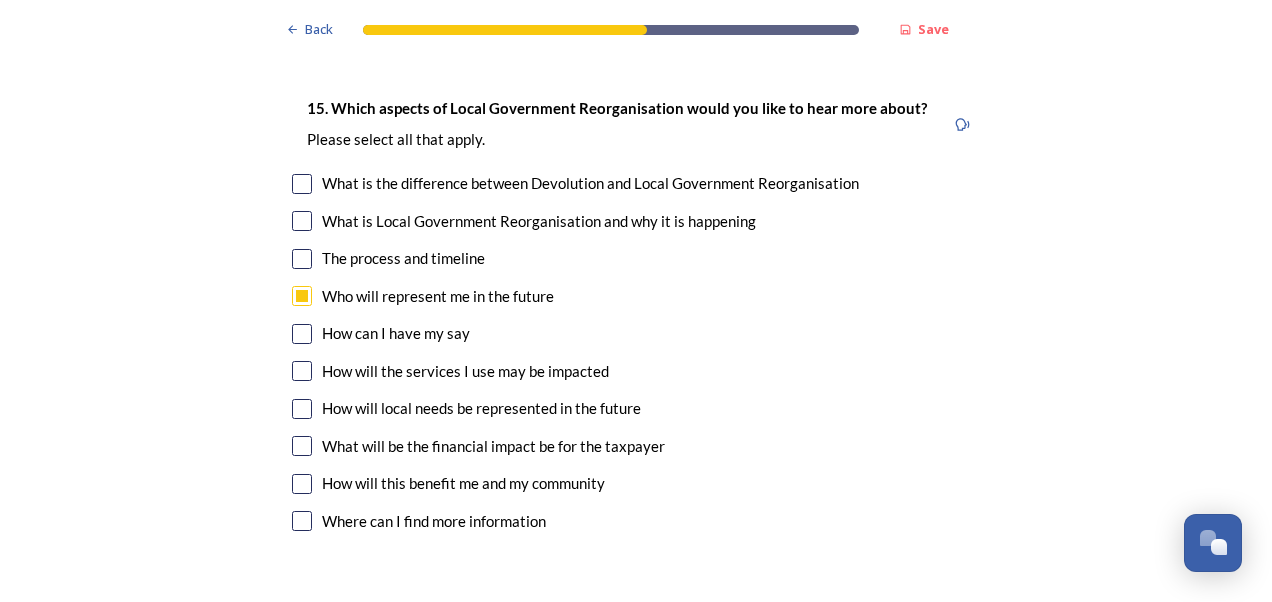 scroll, scrollTop: 5600, scrollLeft: 0, axis: vertical 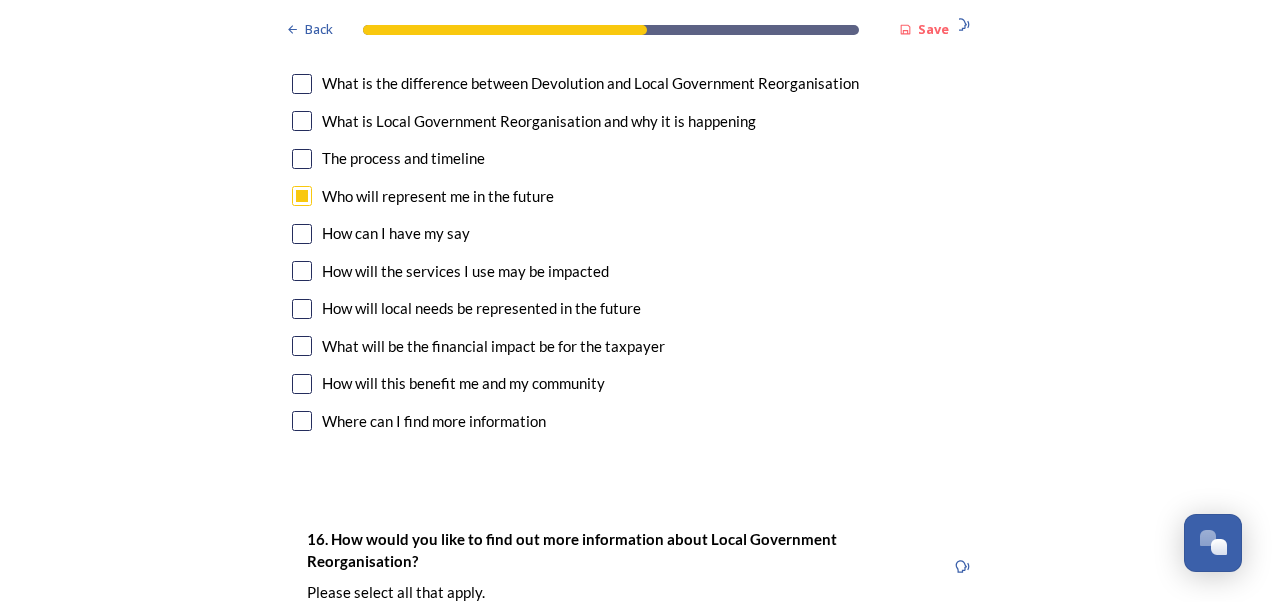 click at bounding box center (302, 271) 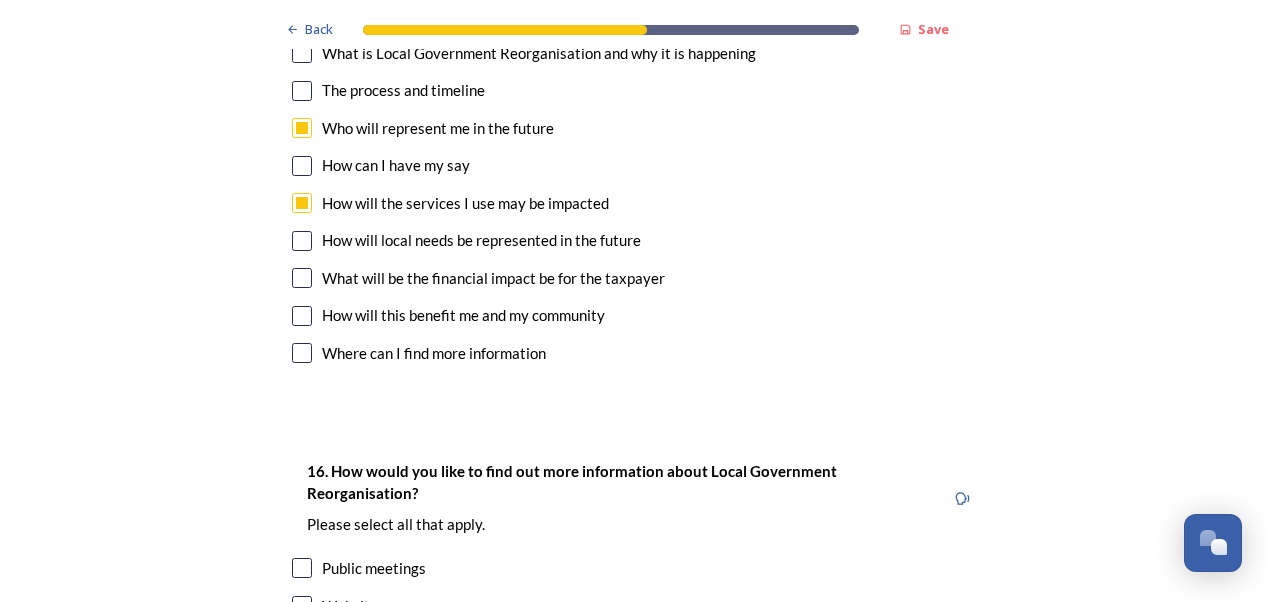 scroll, scrollTop: 5700, scrollLeft: 0, axis: vertical 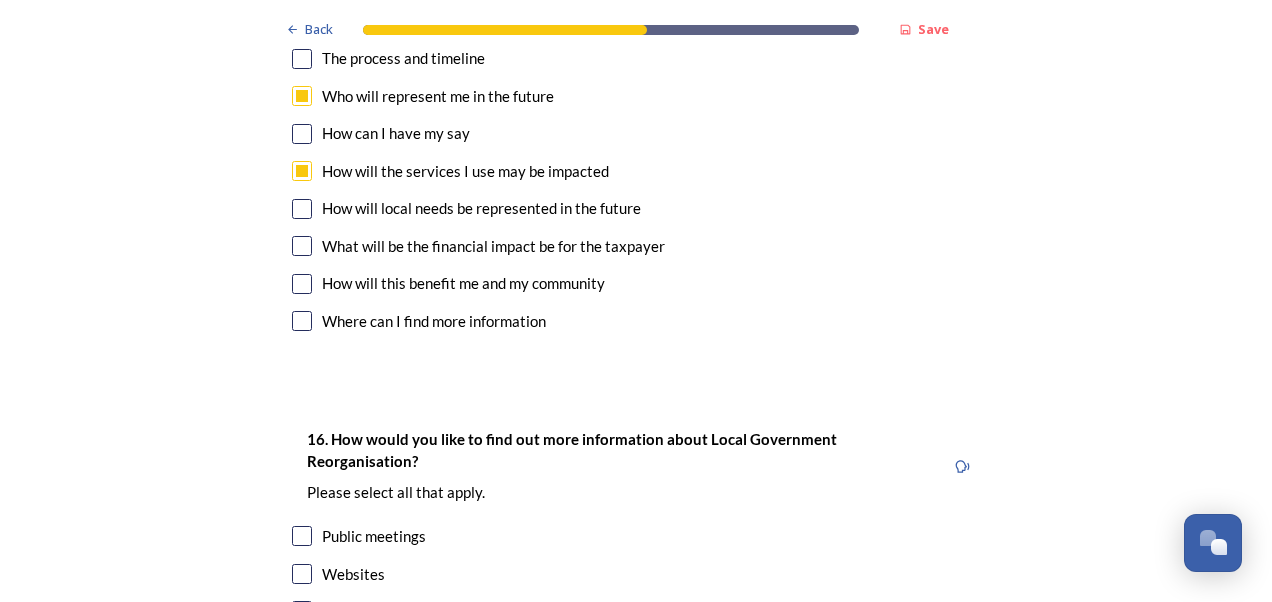 click on "15. Which aspects of Local Government Reorganisation would you like to hear more about? ﻿Please select all that apply.   What is the difference between Devolution and Local Government Reorganisation What is Local Government Reorganisation and why it is happening The process and timeline Who will represent me in the future How can I have my say How will the services I use may be impacted How will local needs be represented in the future What will be the financial impact be for the taxpayer How will this benefit me and my community Where can I find more information" at bounding box center (636, 117) 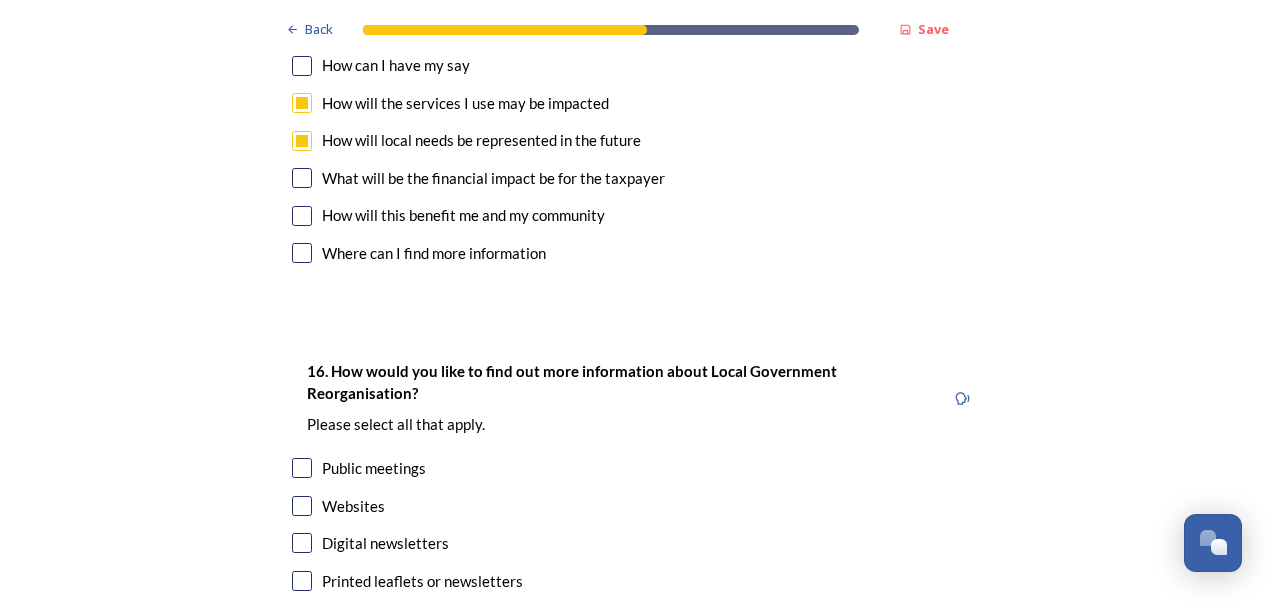 scroll, scrollTop: 5800, scrollLeft: 0, axis: vertical 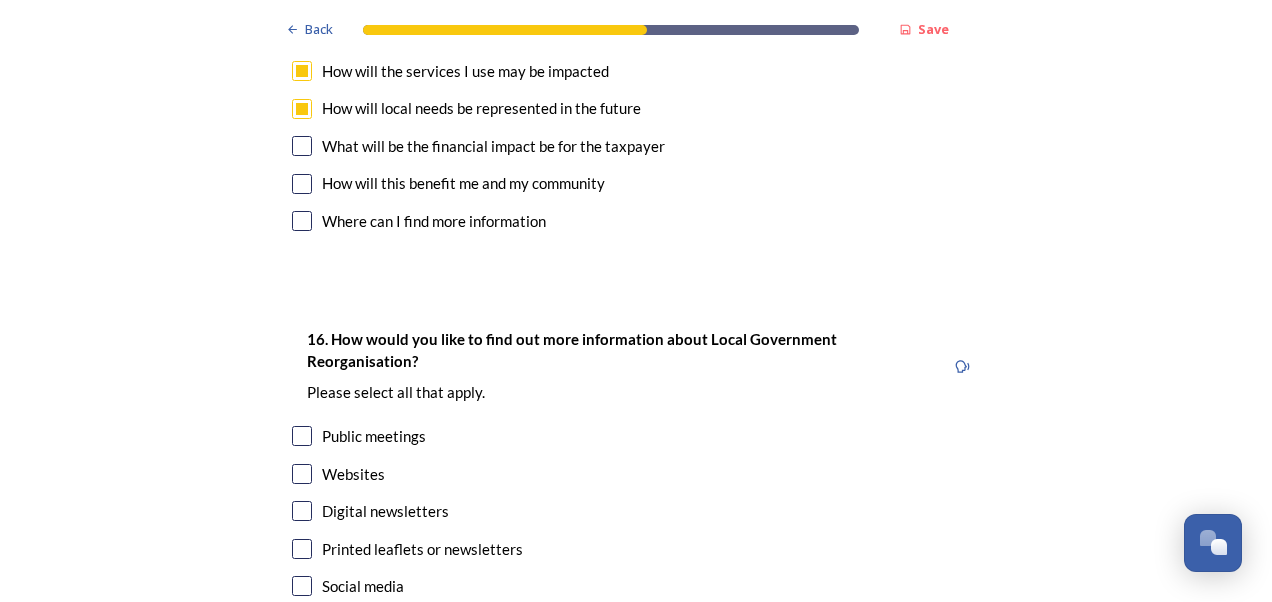 click at bounding box center (302, 146) 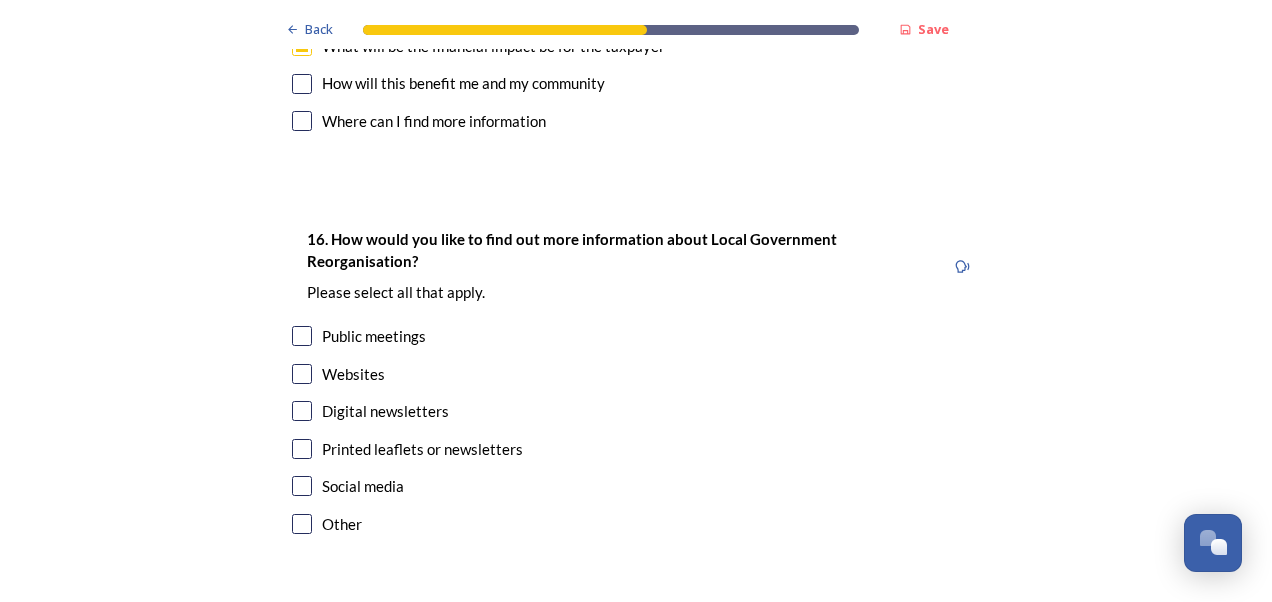 scroll, scrollTop: 6000, scrollLeft: 0, axis: vertical 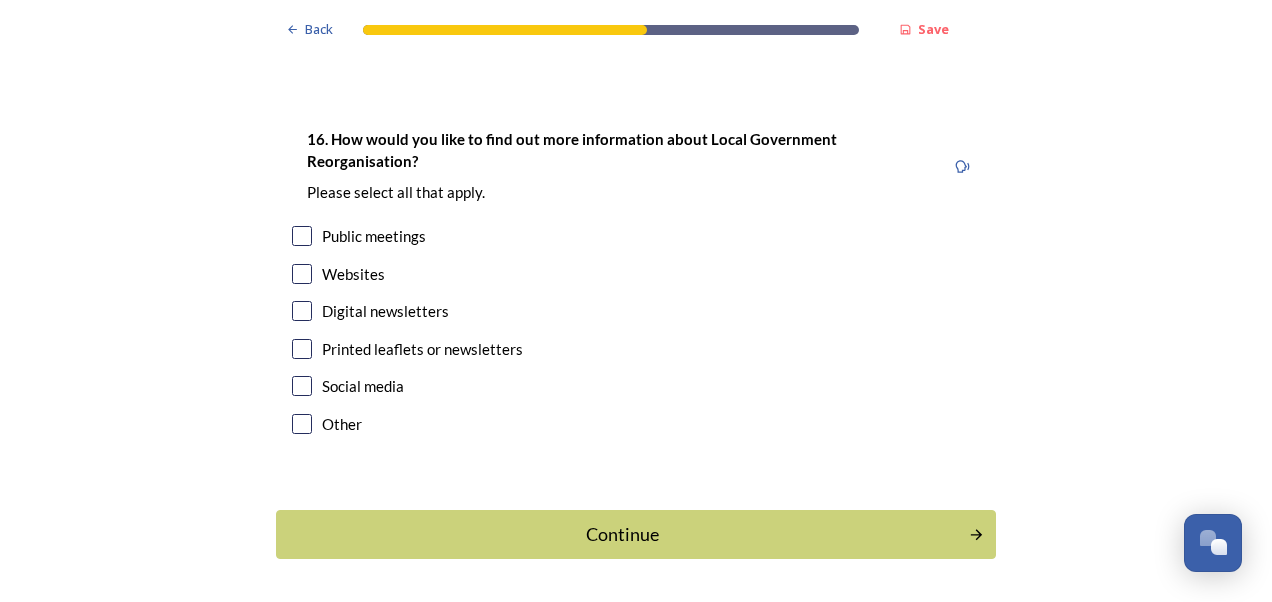 click at bounding box center (302, 274) 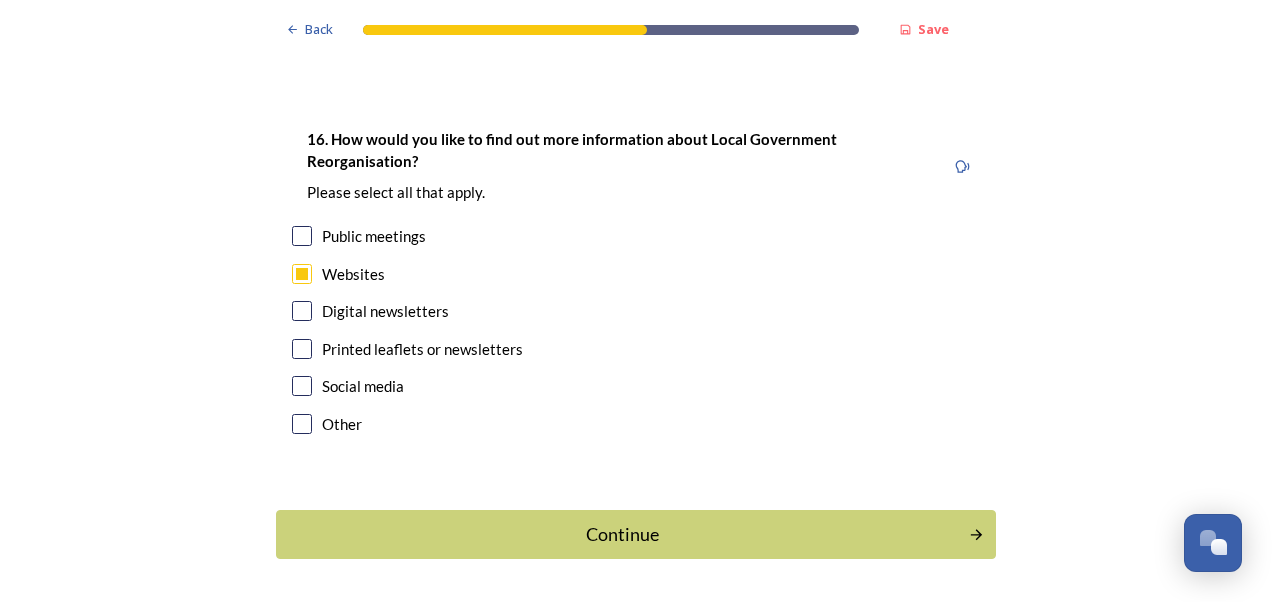 click at bounding box center [302, 311] 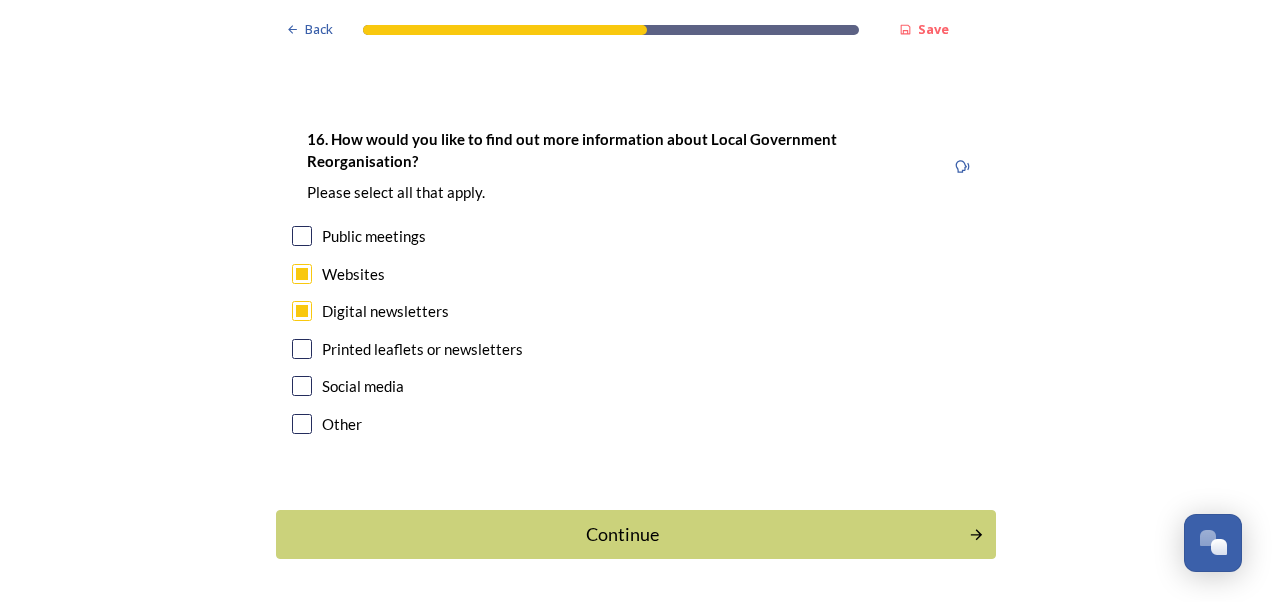 click at bounding box center (302, 386) 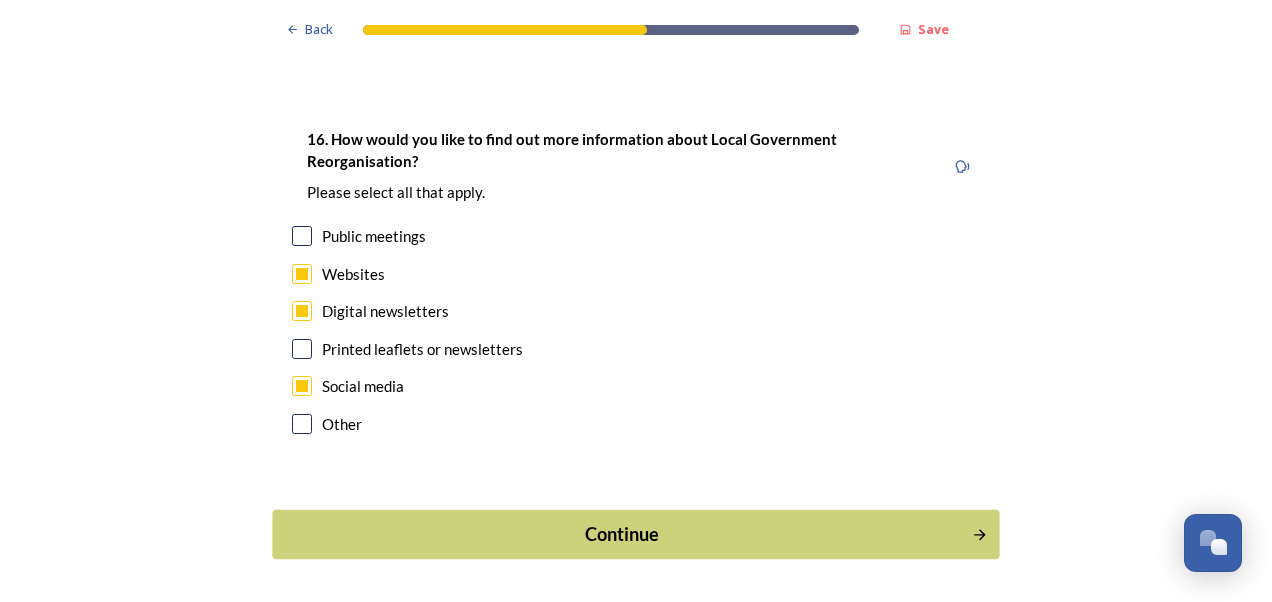 click on "Continue" at bounding box center [622, 534] 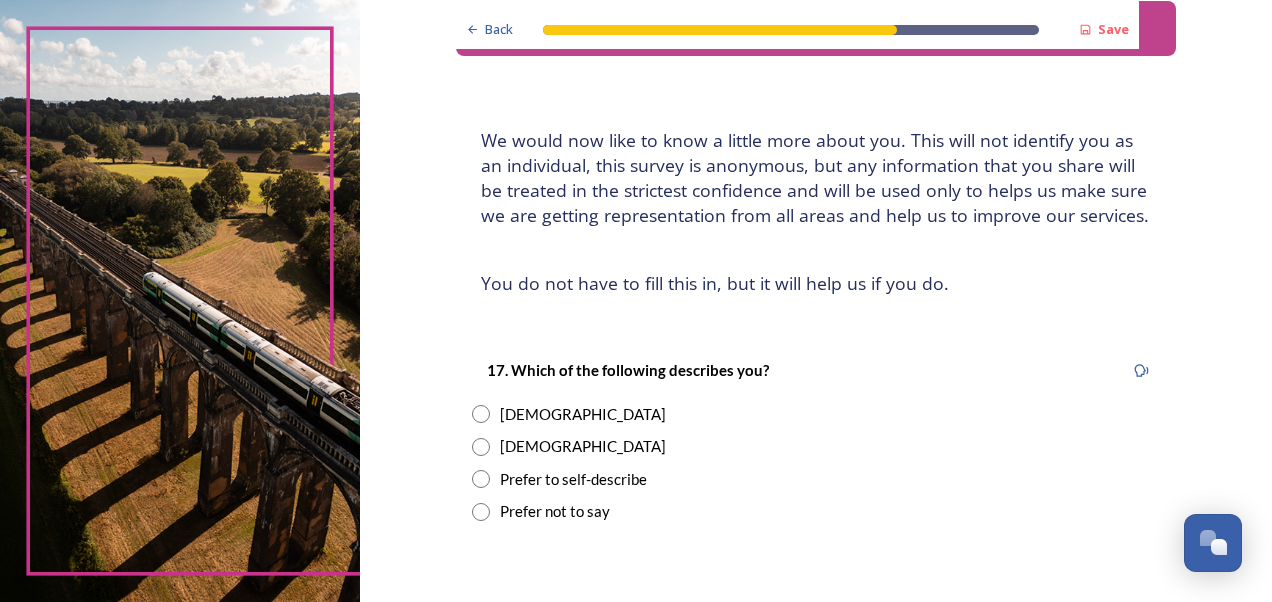 scroll, scrollTop: 200, scrollLeft: 0, axis: vertical 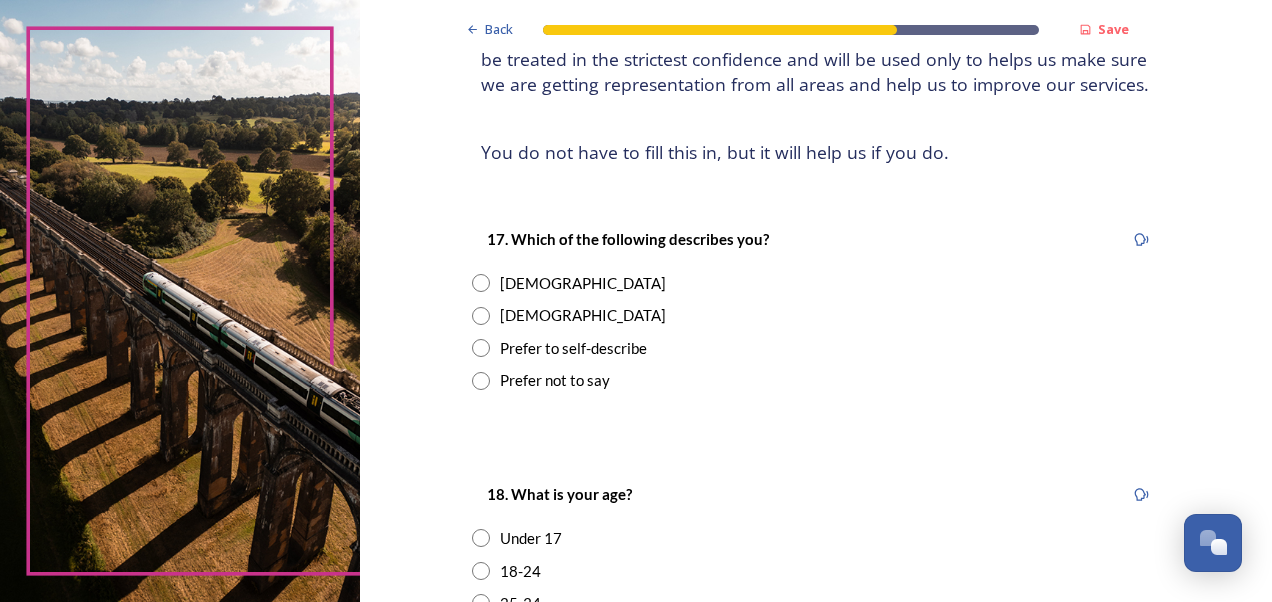 click at bounding box center (481, 283) 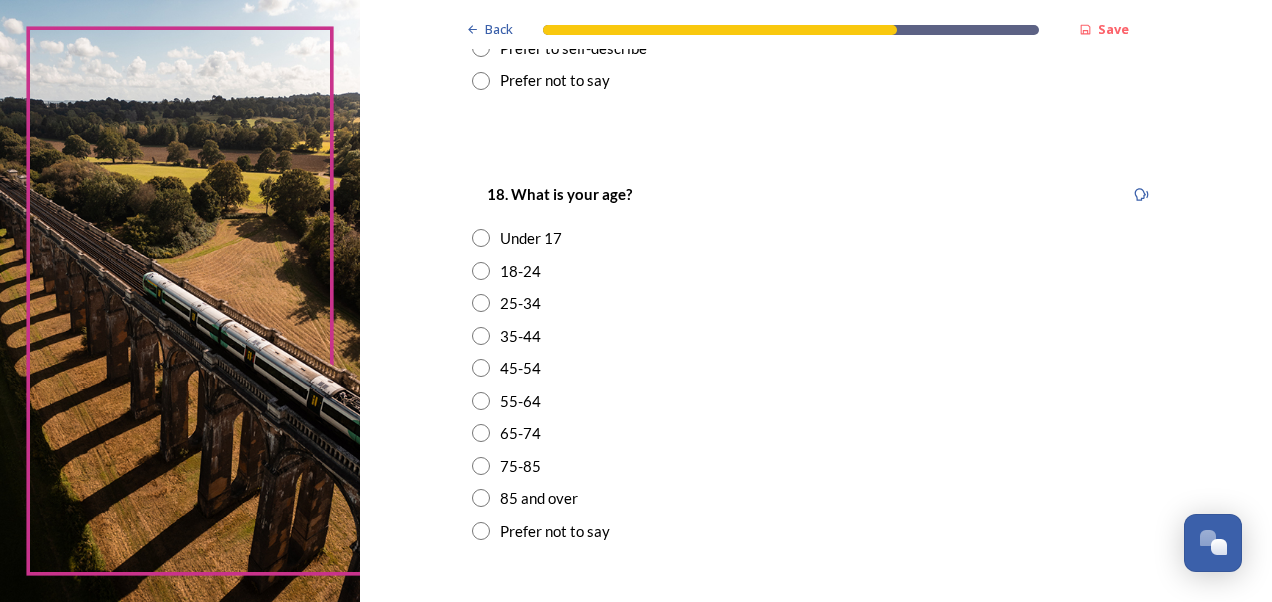scroll, scrollTop: 600, scrollLeft: 0, axis: vertical 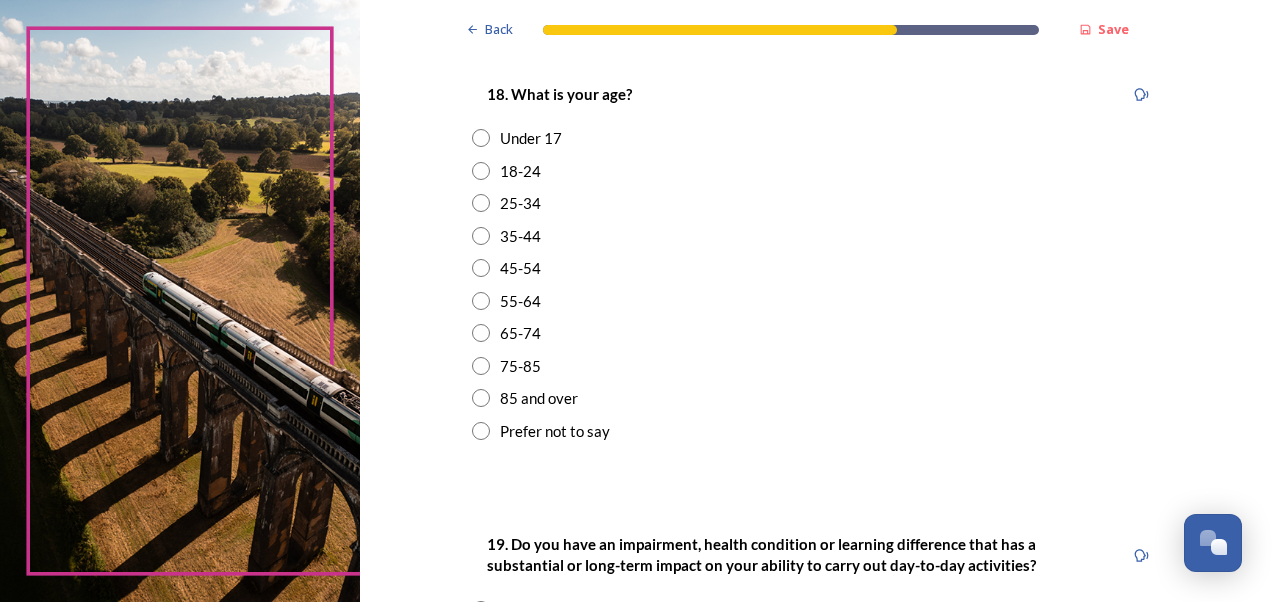 click at bounding box center (481, 236) 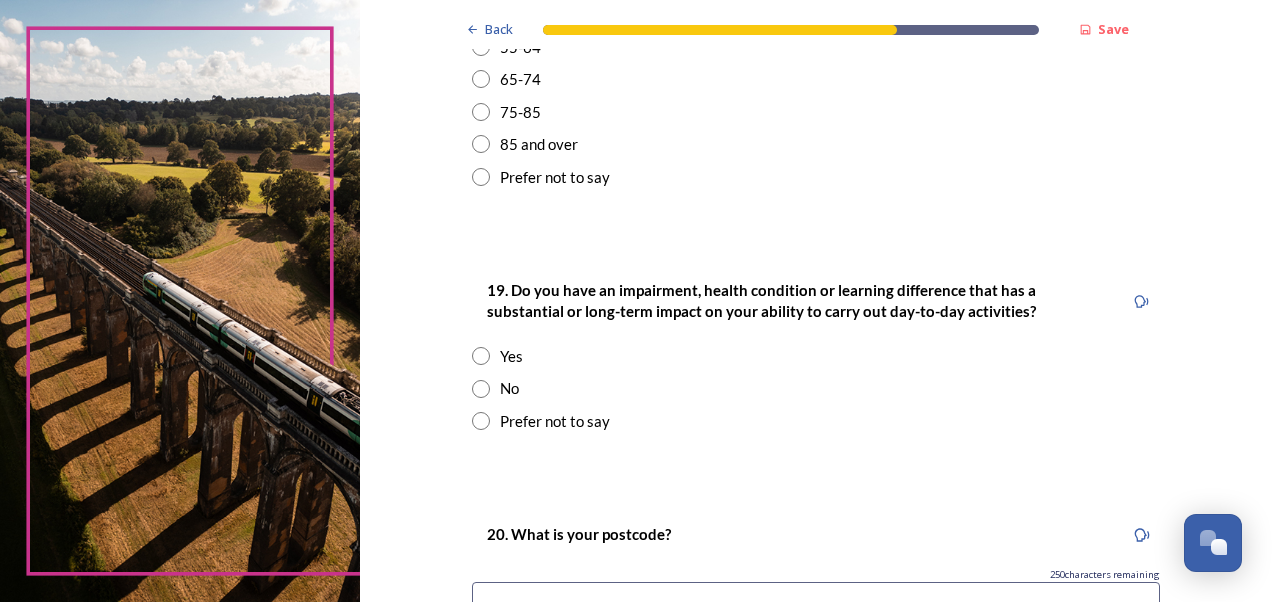 scroll, scrollTop: 900, scrollLeft: 0, axis: vertical 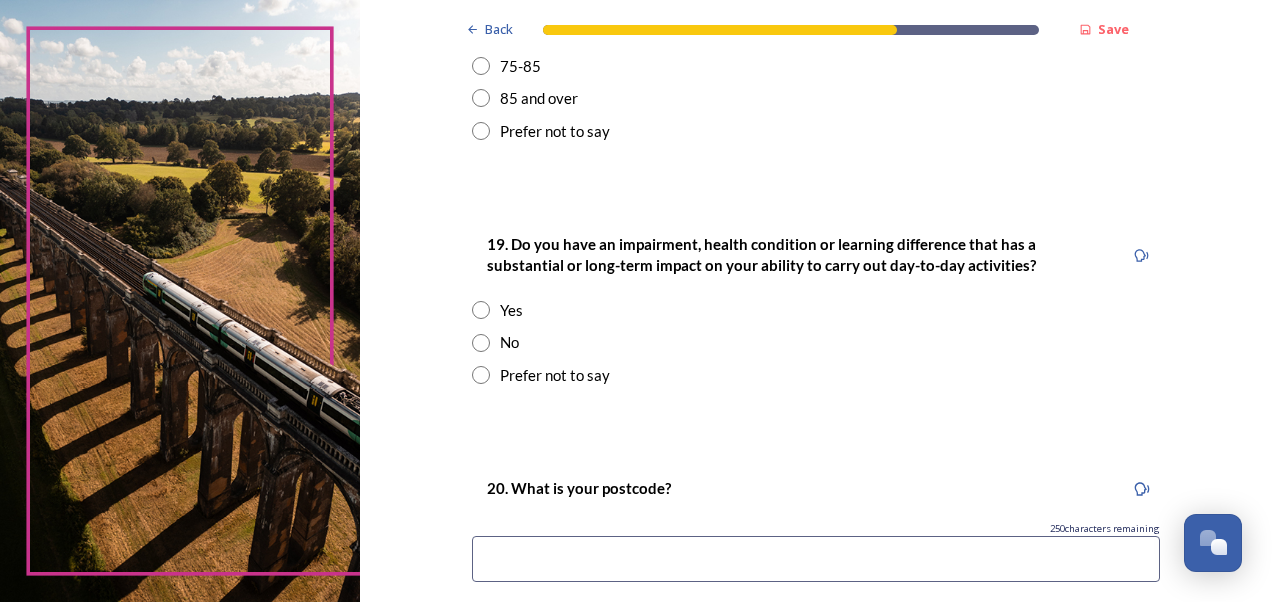 click at bounding box center (481, 343) 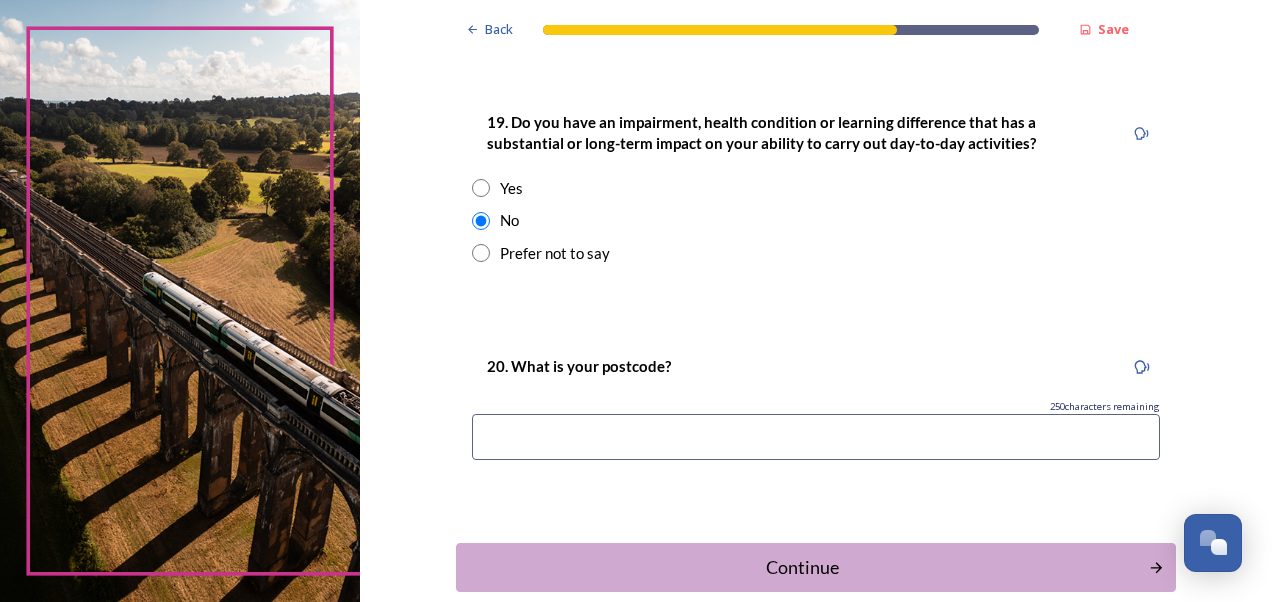 scroll, scrollTop: 1100, scrollLeft: 0, axis: vertical 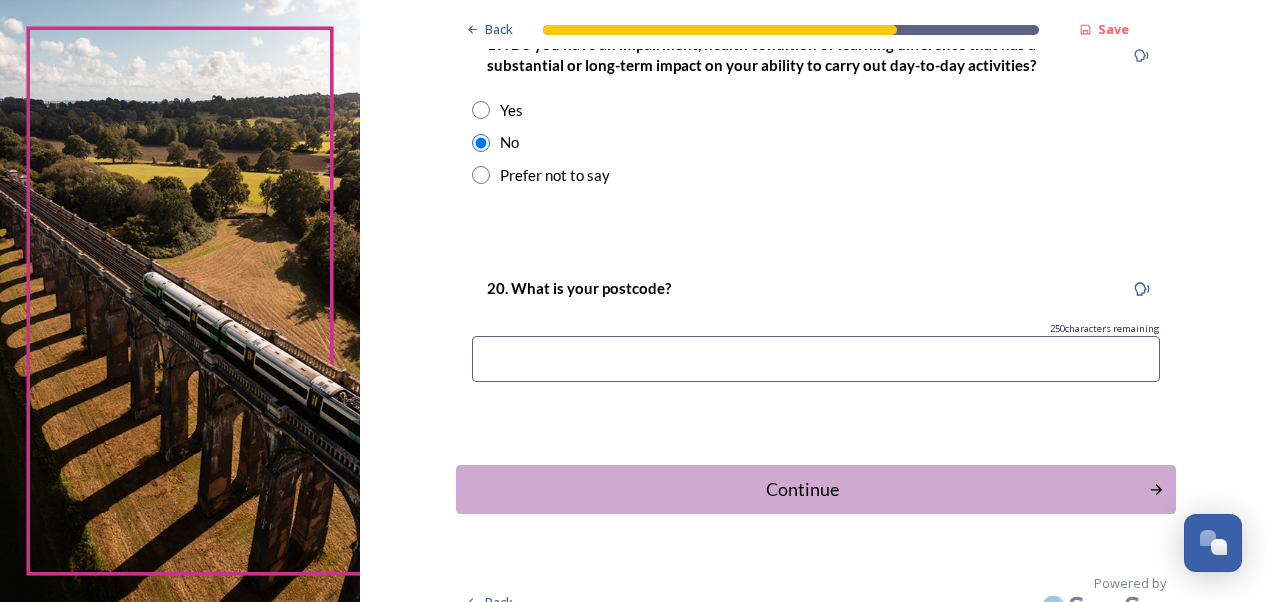 click at bounding box center [816, 359] 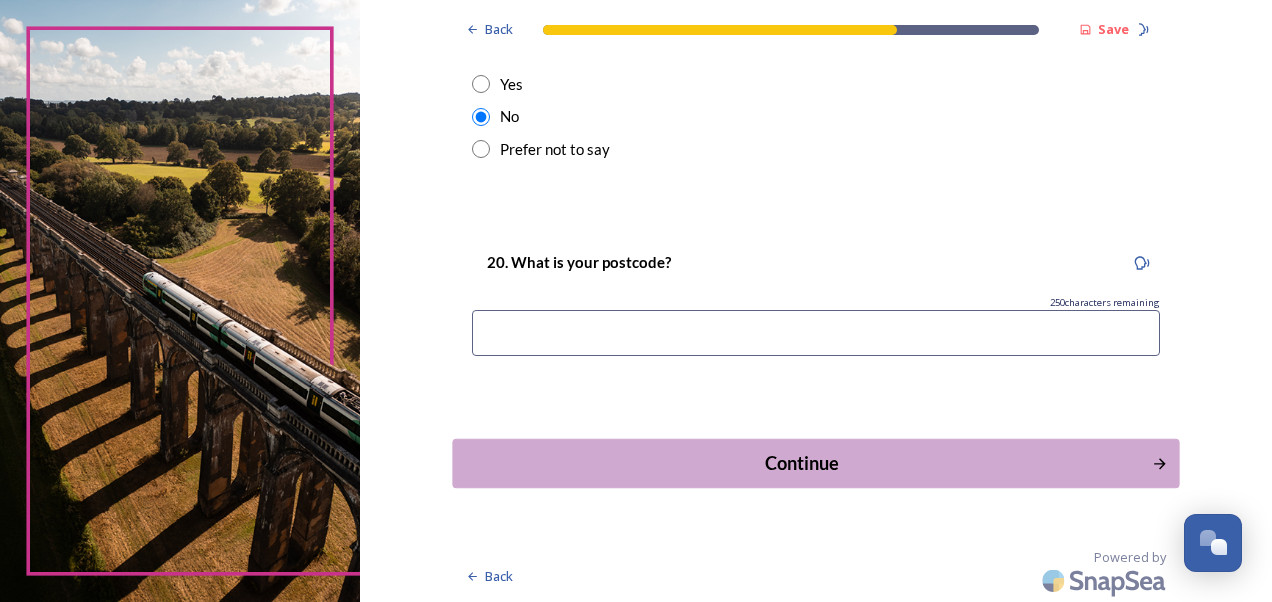 click on "Continue" at bounding box center [815, 463] 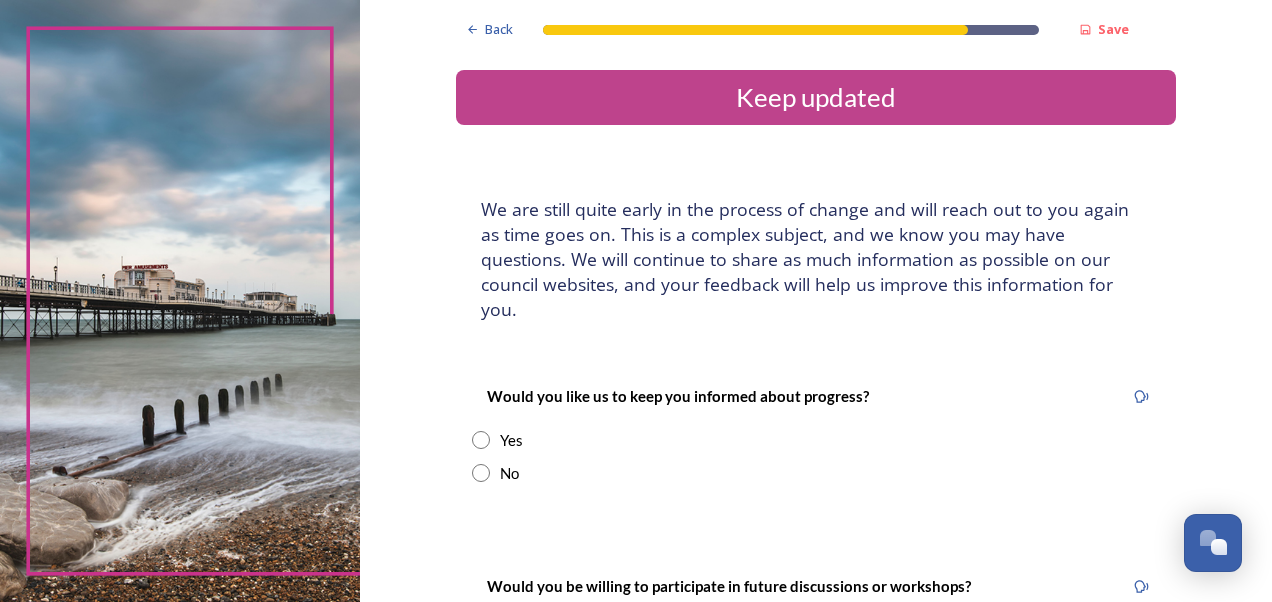 scroll, scrollTop: 100, scrollLeft: 0, axis: vertical 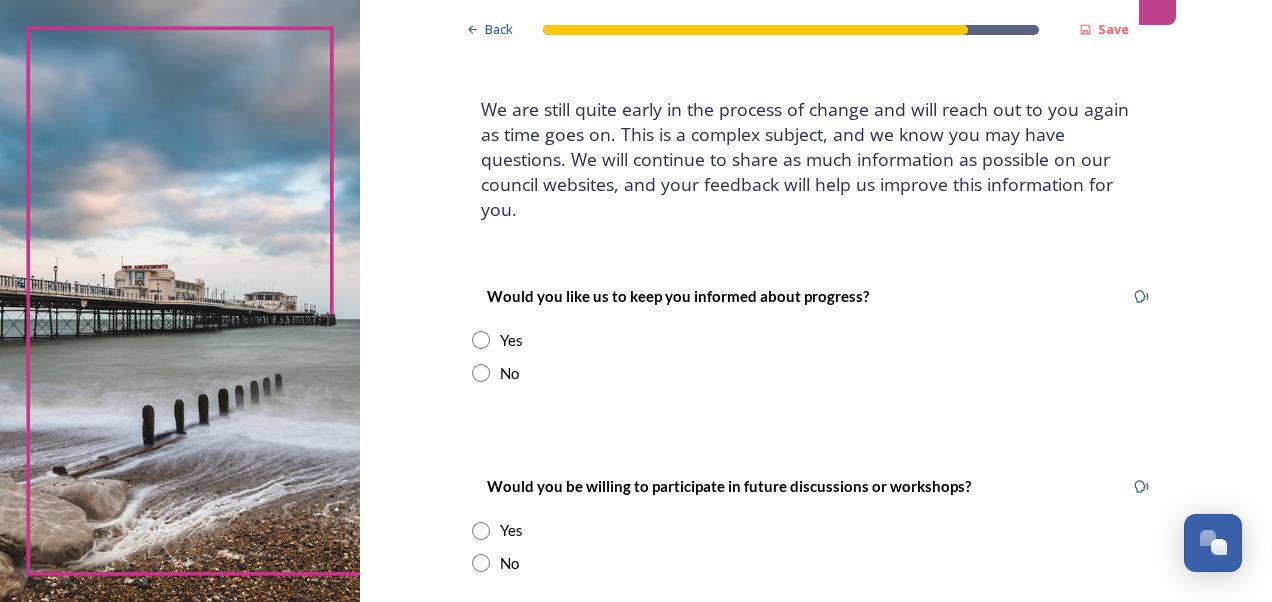 click at bounding box center (481, 373) 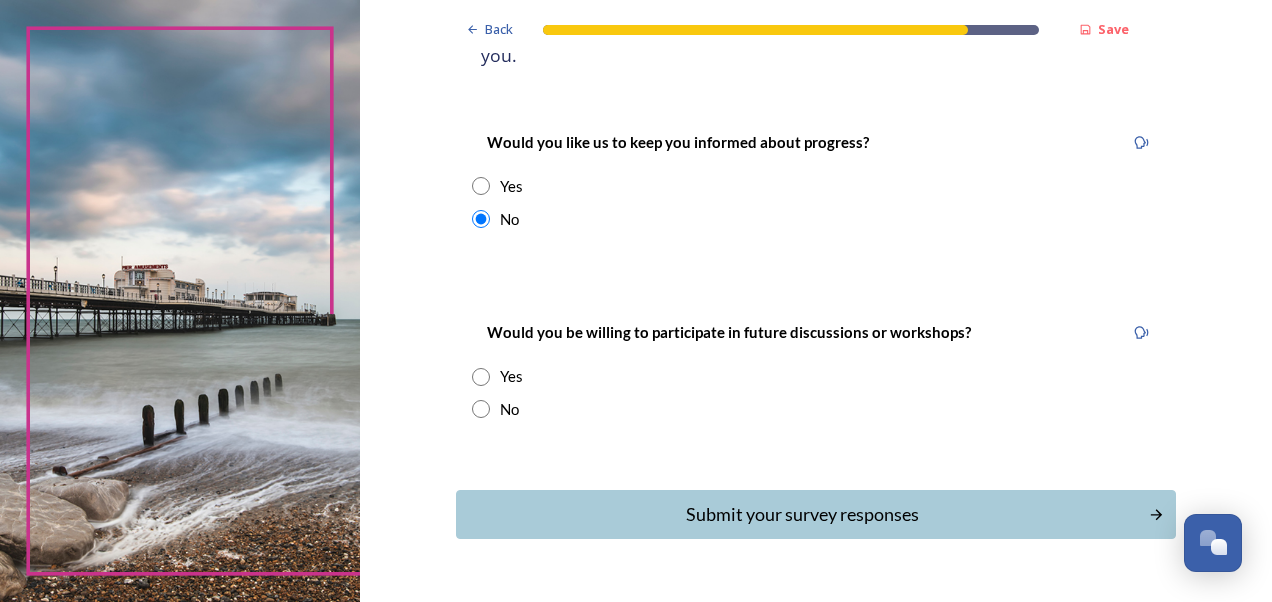 scroll, scrollTop: 282, scrollLeft: 0, axis: vertical 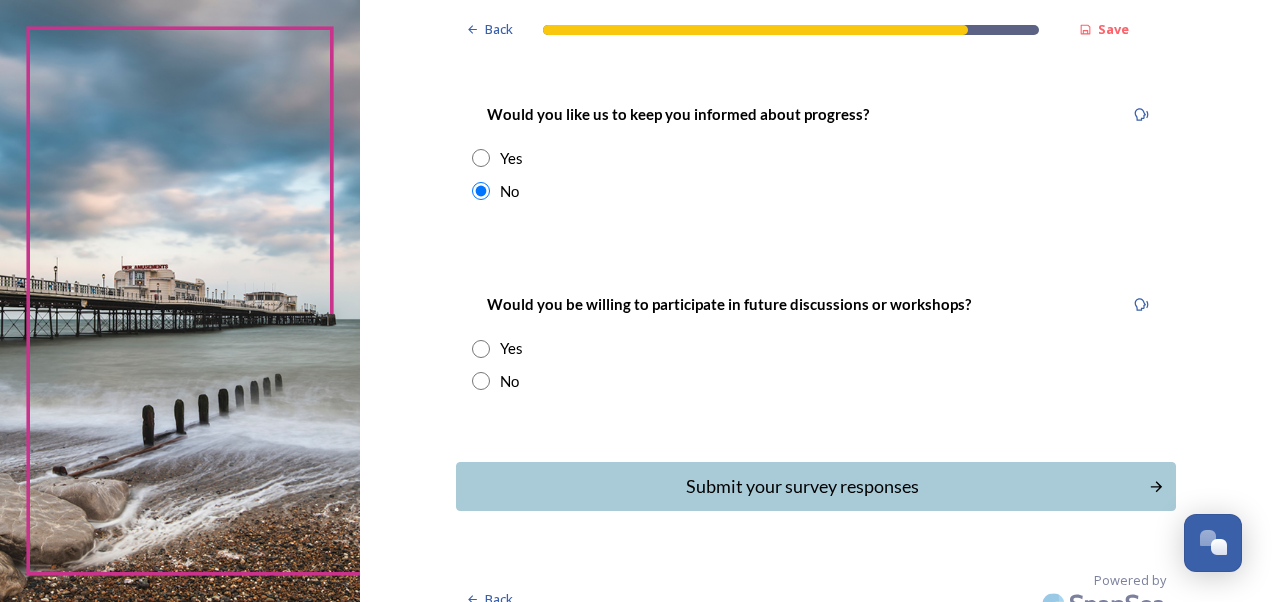 click at bounding box center [481, 381] 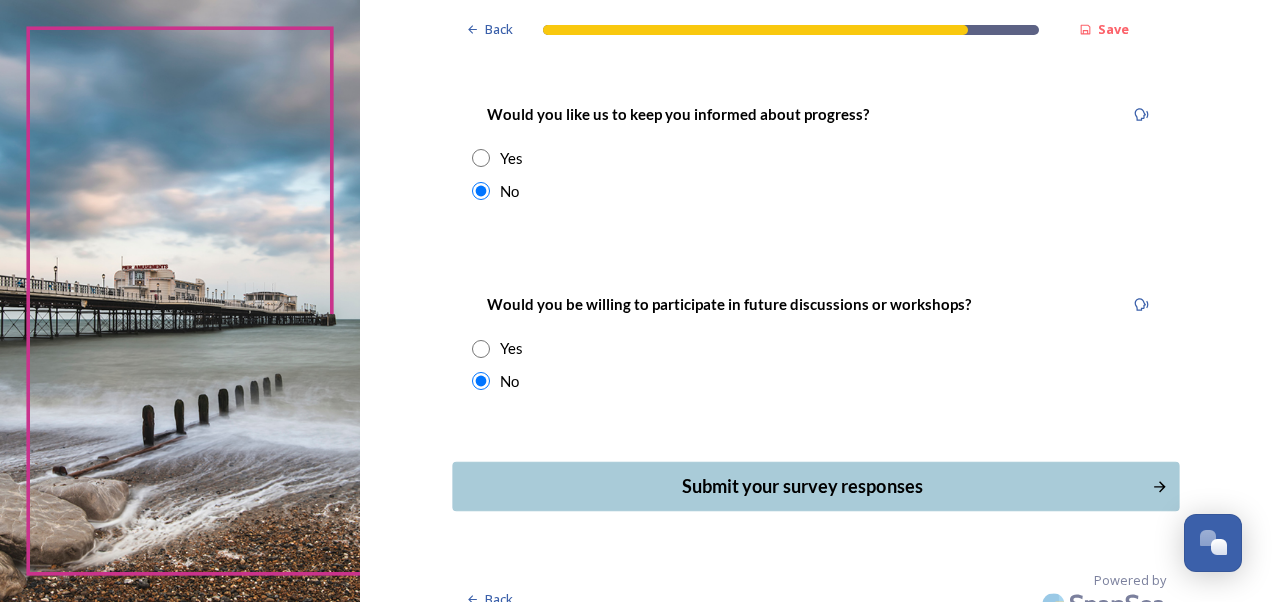 click on "Submit your survey responses" at bounding box center [801, 486] 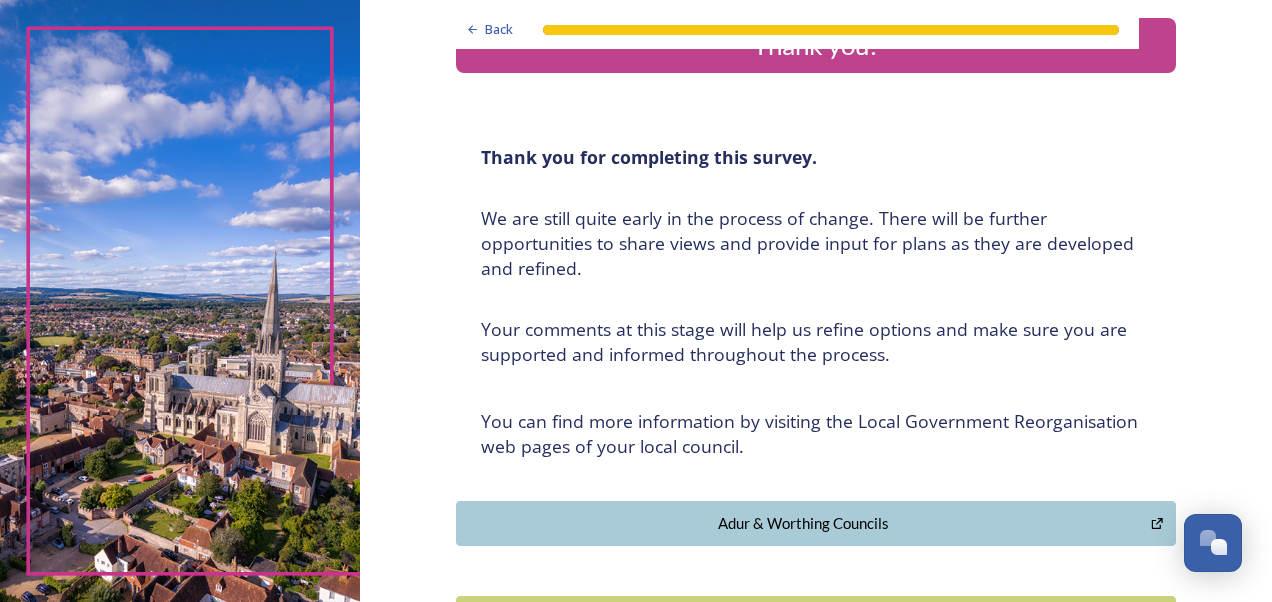 scroll, scrollTop: 0, scrollLeft: 0, axis: both 